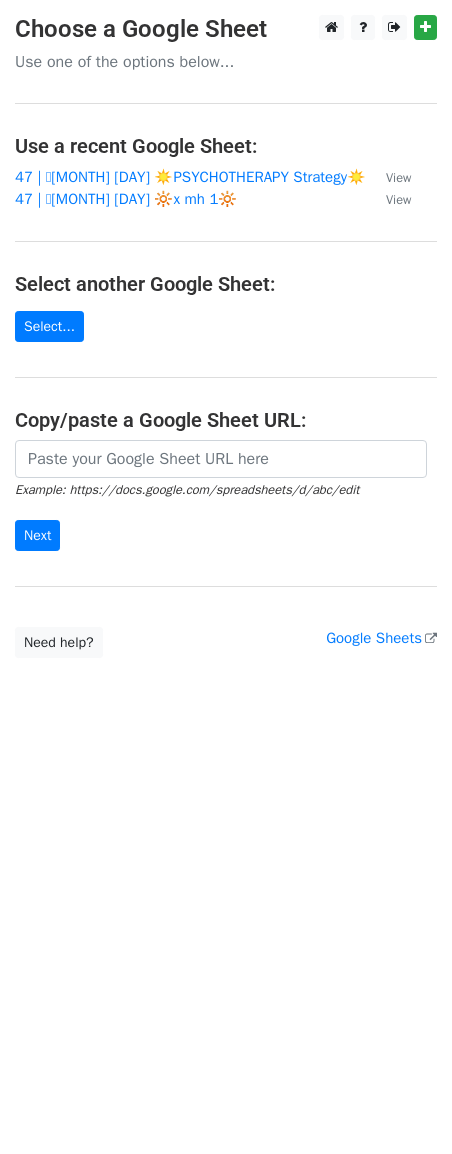scroll, scrollTop: 0, scrollLeft: 0, axis: both 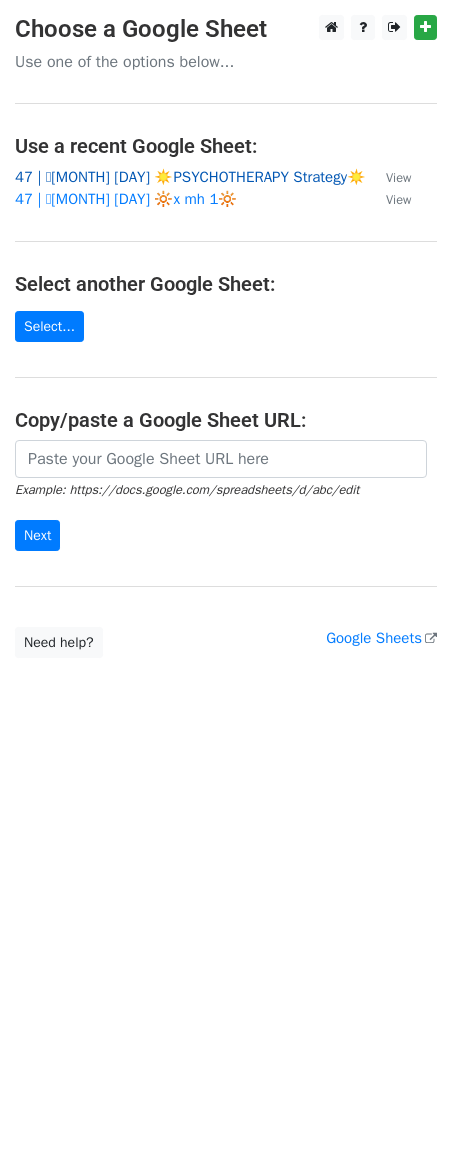 click on "47 | 🩷JUL 23 ☀️PSYCHOTHERAPY Strategy☀️" at bounding box center (190, 177) 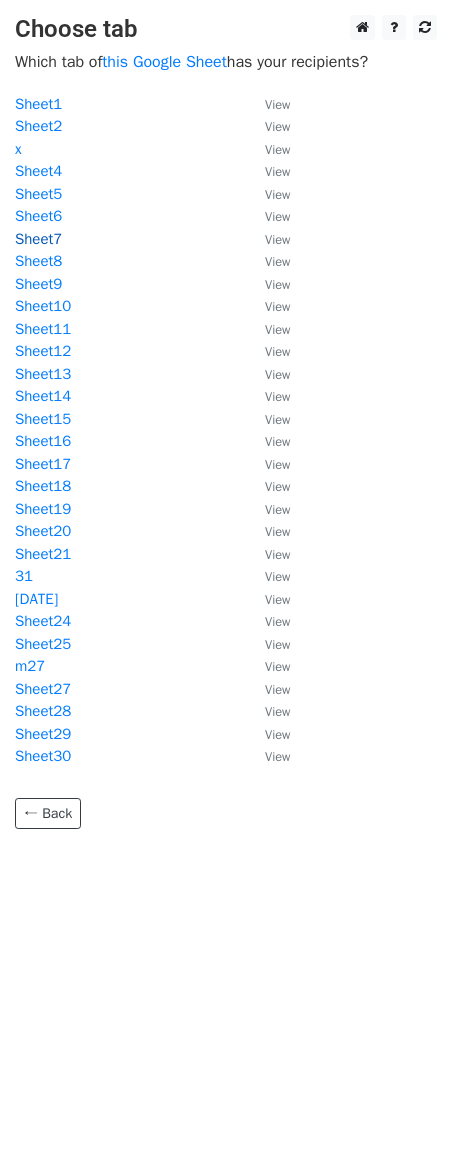 scroll, scrollTop: 0, scrollLeft: 0, axis: both 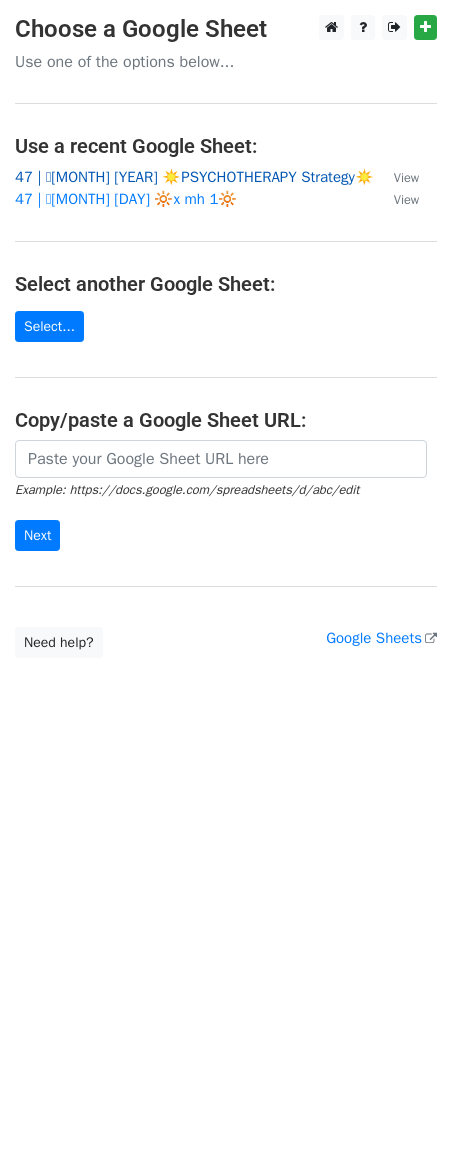 click on "47 | 🩷JUL 23 ☀️PSYCHOTHERAPY Strategy☀️" at bounding box center [194, 177] 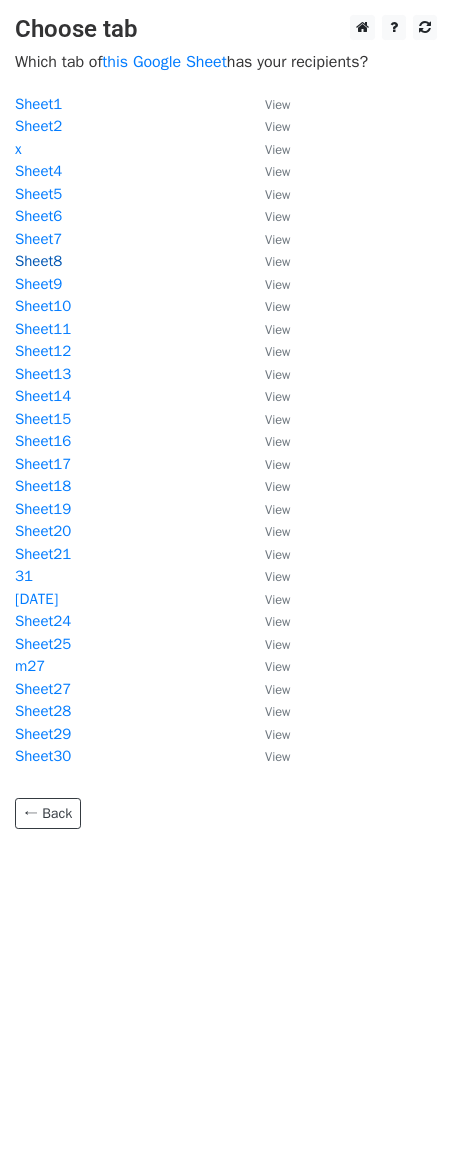 scroll, scrollTop: 0, scrollLeft: 0, axis: both 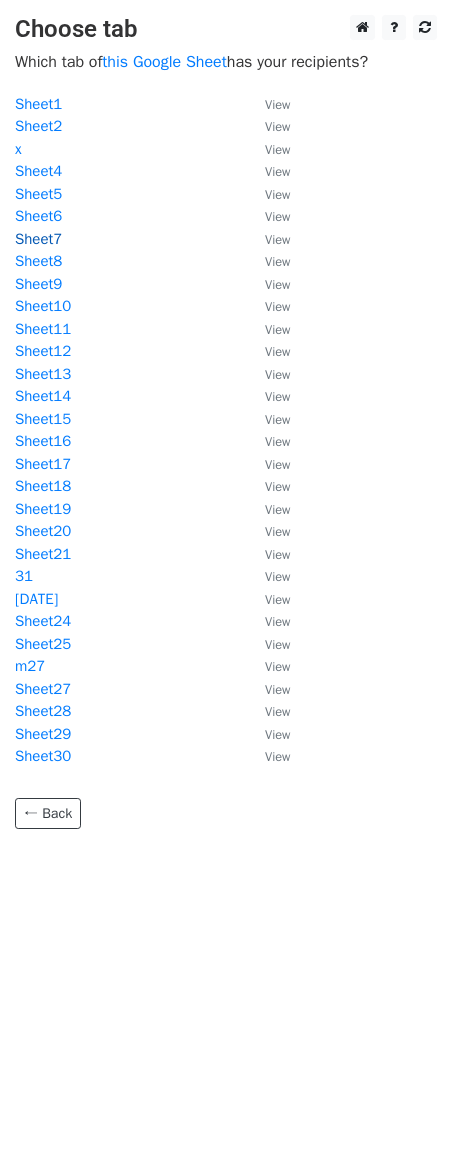 click on "Sheet7" at bounding box center (38, 239) 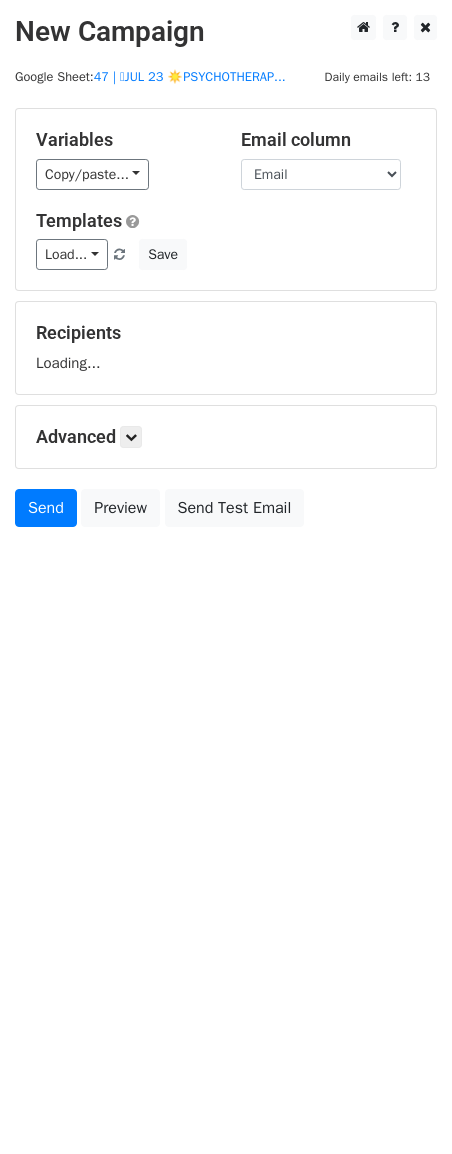 scroll, scrollTop: 0, scrollLeft: 0, axis: both 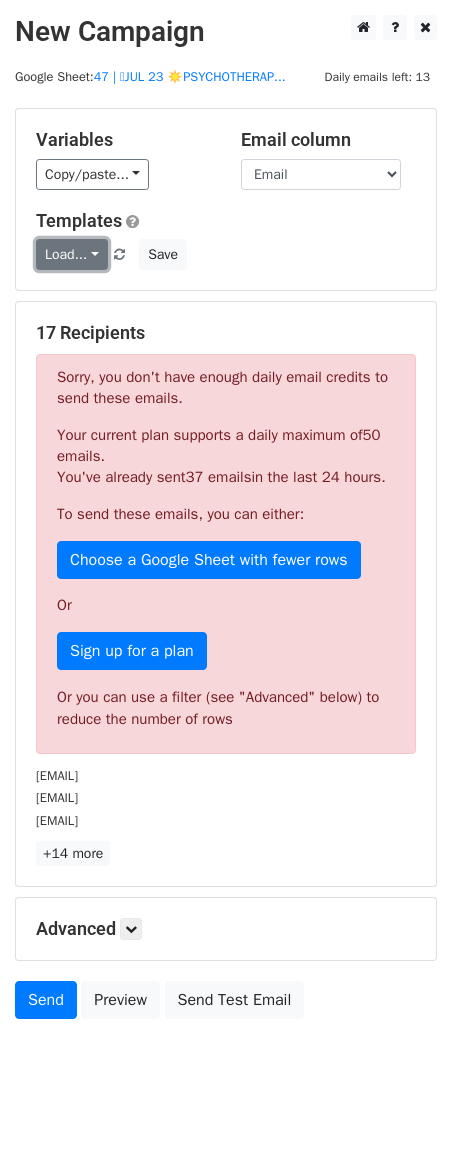 click on "Load..." at bounding box center (72, 254) 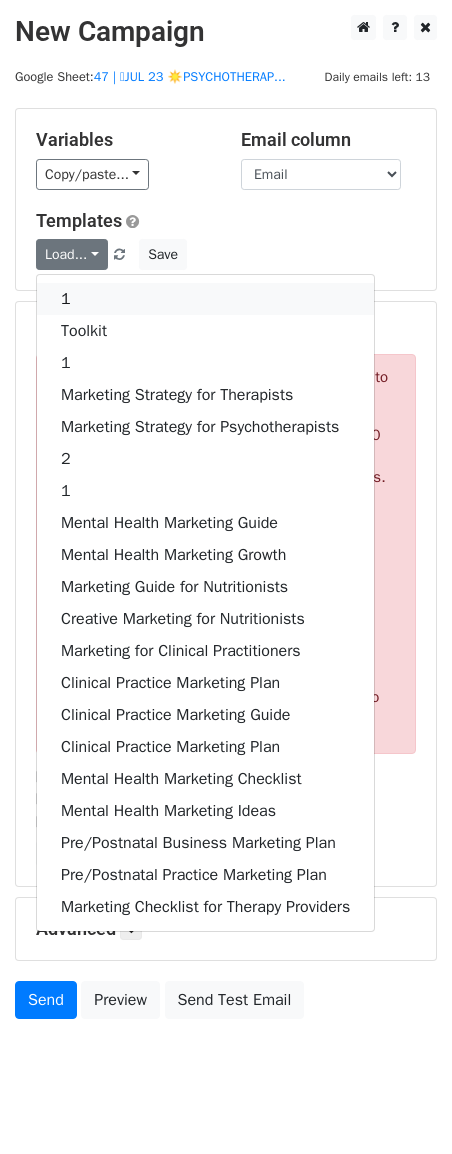 click on "1" at bounding box center (205, 299) 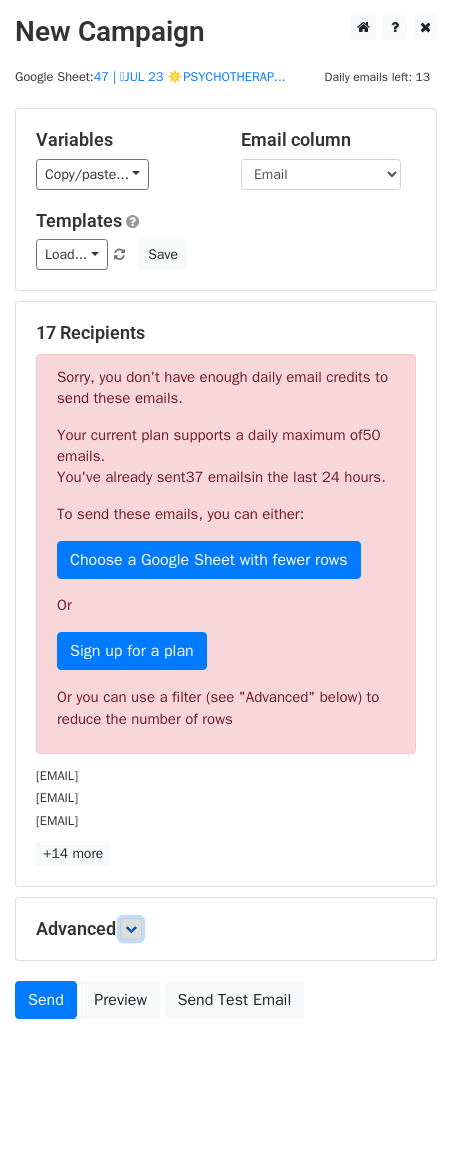 click at bounding box center (131, 929) 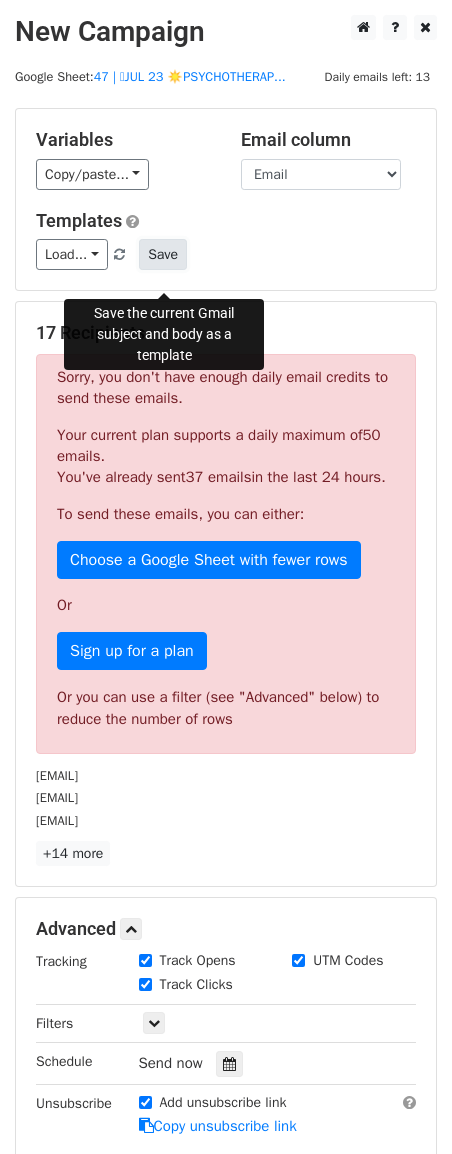 click on "Save" at bounding box center [163, 254] 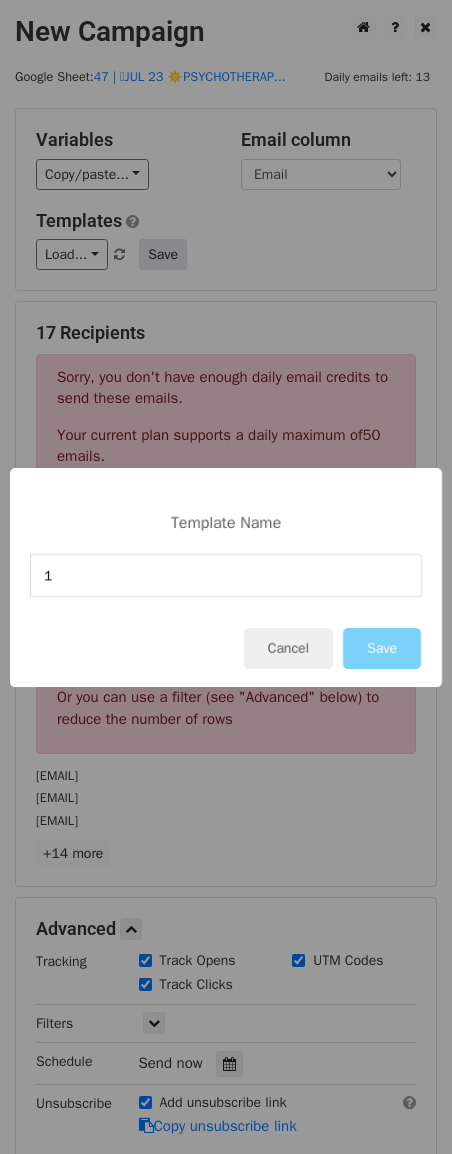 type on "1" 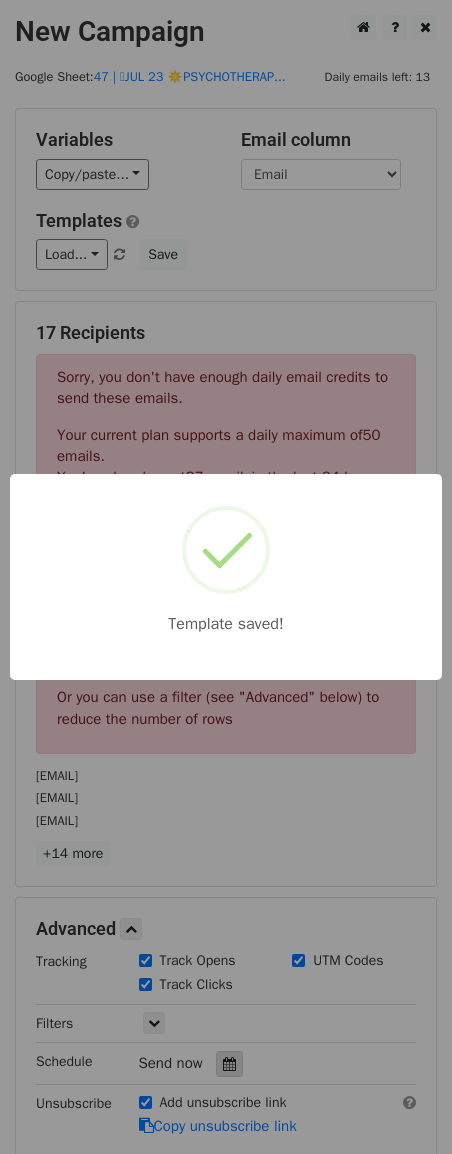 click on "Template saved!" at bounding box center (226, 577) 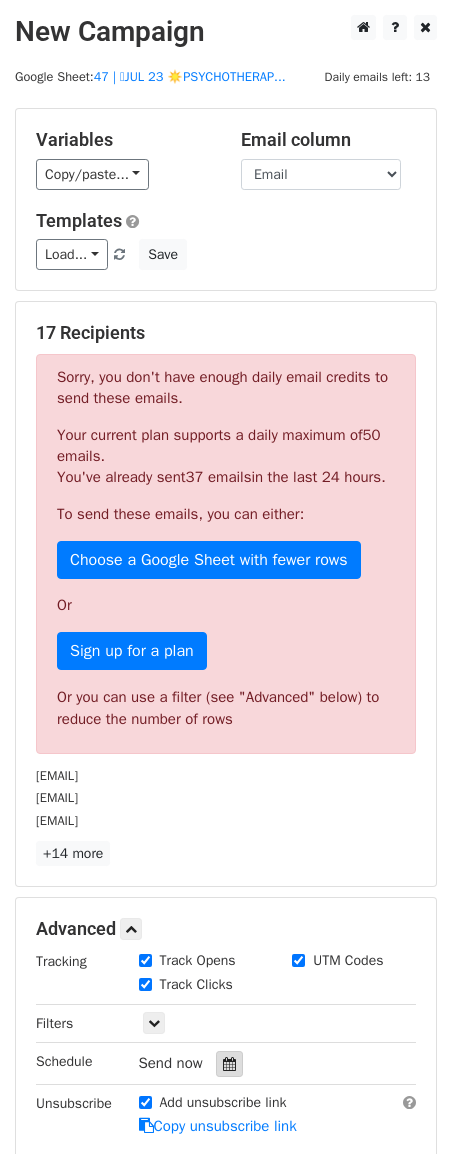 click at bounding box center (229, 1064) 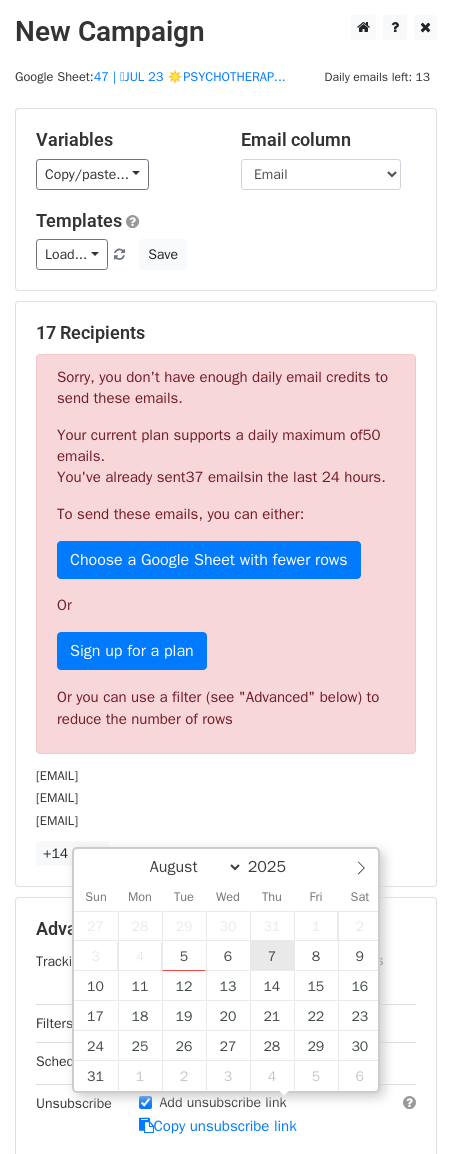 type on "2025-08-07 12:00" 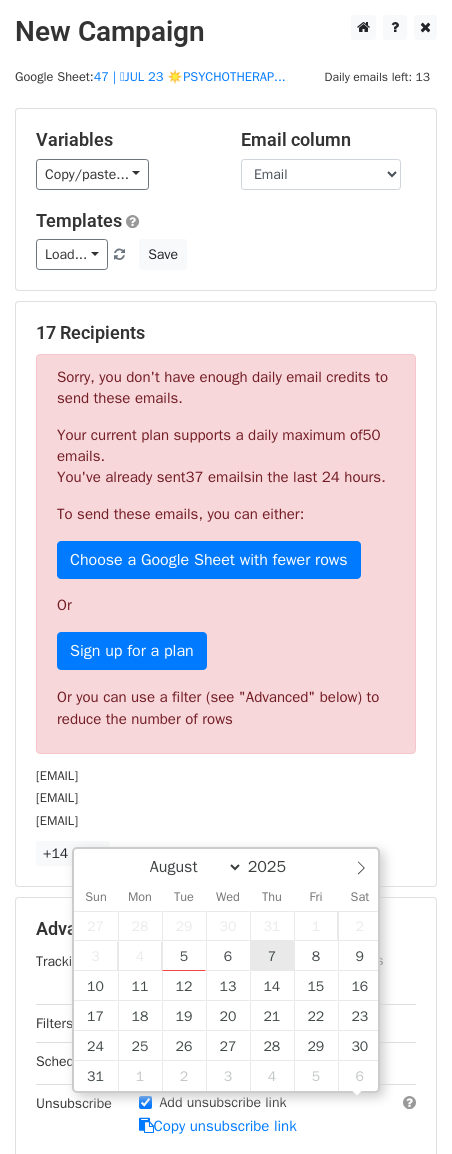 scroll, scrollTop: 1, scrollLeft: 0, axis: vertical 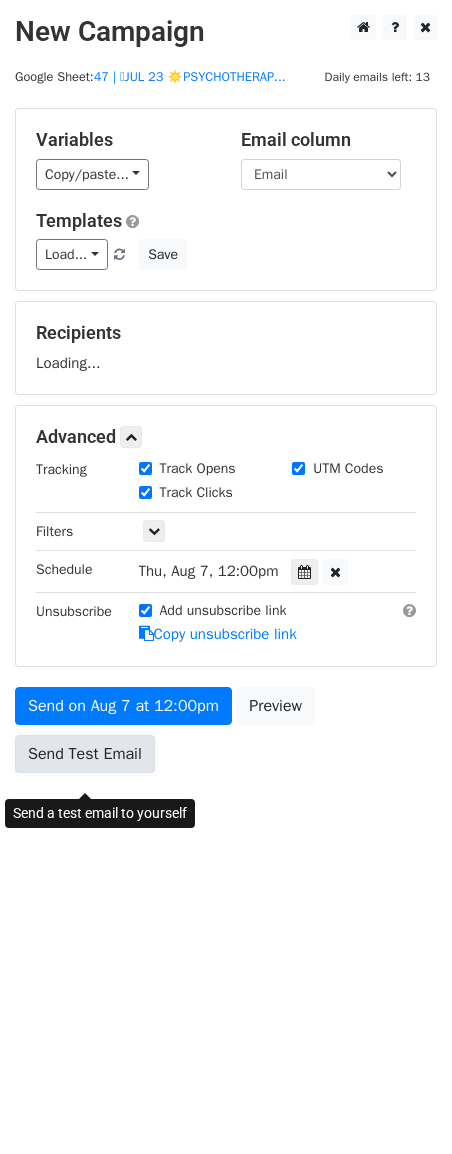 click on "Send Test Email" at bounding box center (85, 754) 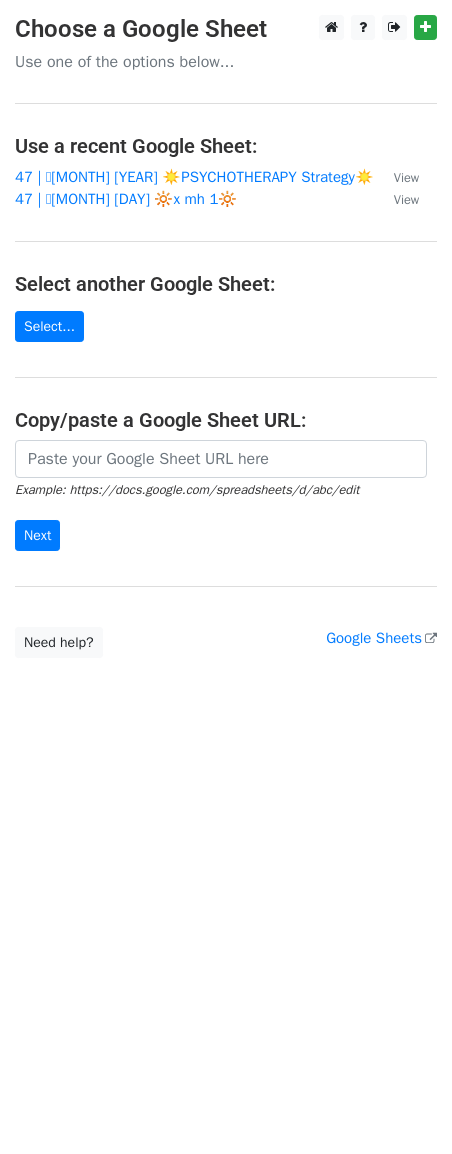 scroll, scrollTop: 0, scrollLeft: 0, axis: both 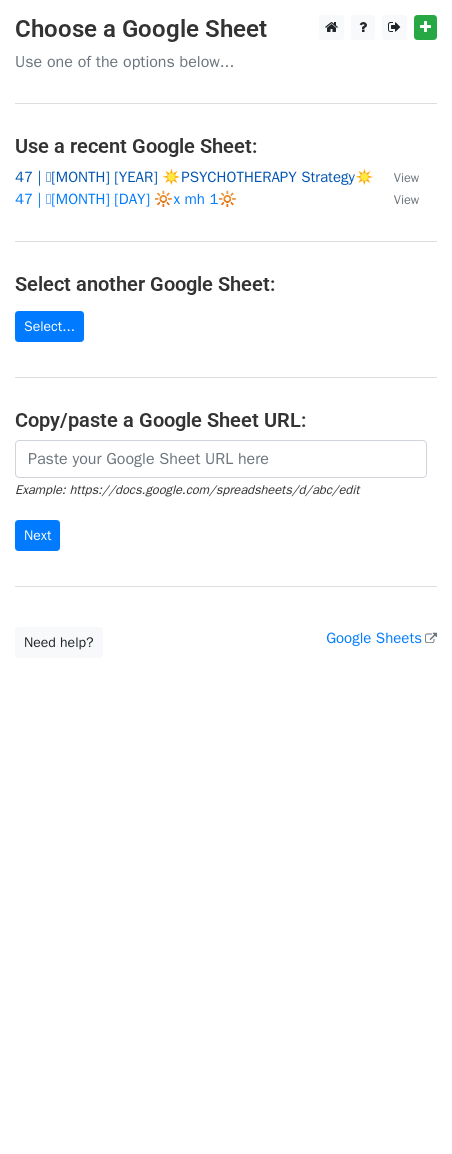click on "47 | 🩷JUL 23 ☀️PSYCHOTHERAPY Strategy☀️" at bounding box center [194, 177] 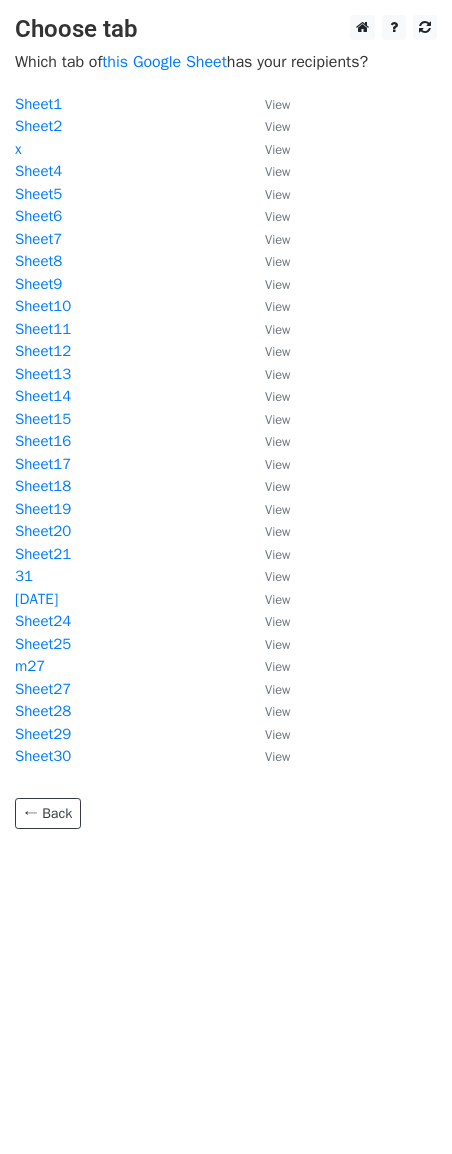 scroll, scrollTop: 0, scrollLeft: 0, axis: both 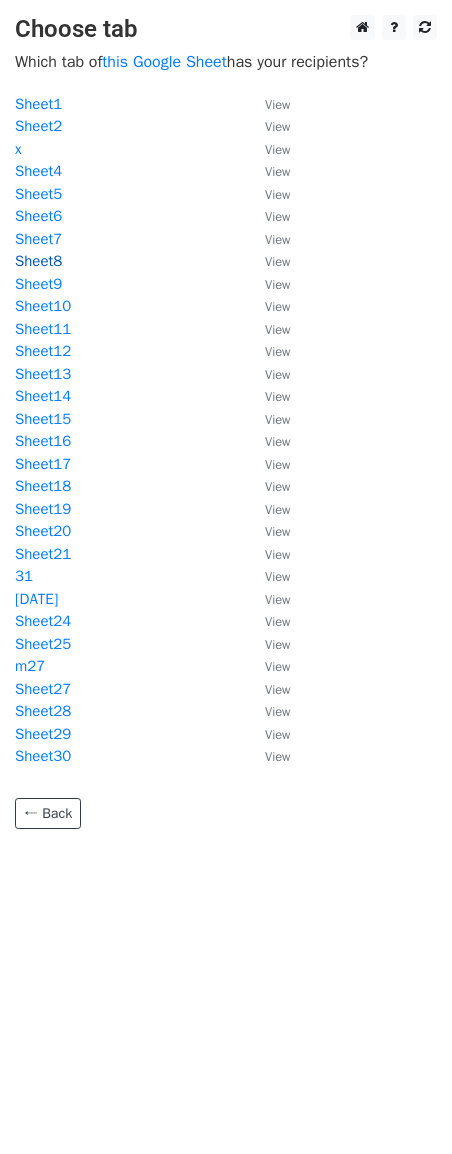click on "Sheet8" at bounding box center (38, 261) 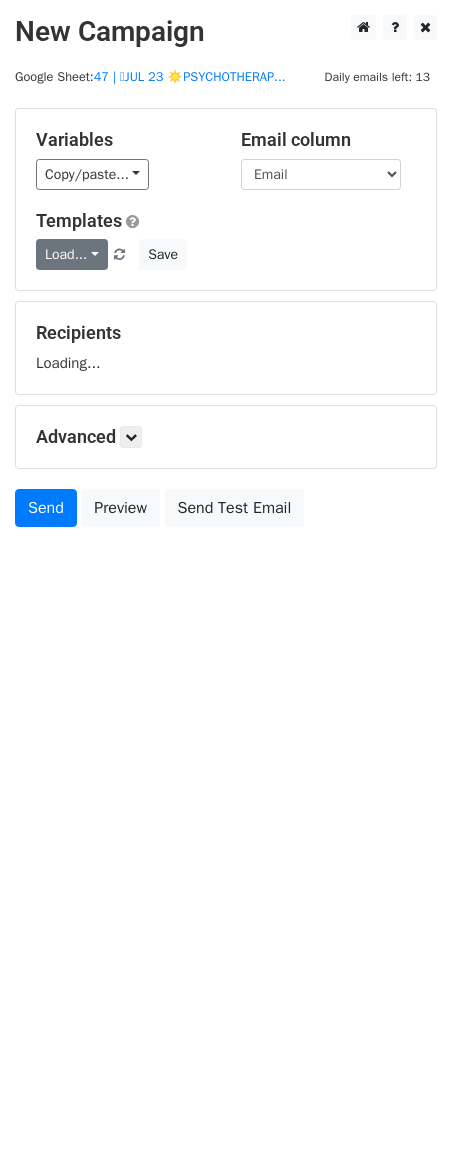 scroll, scrollTop: 0, scrollLeft: 0, axis: both 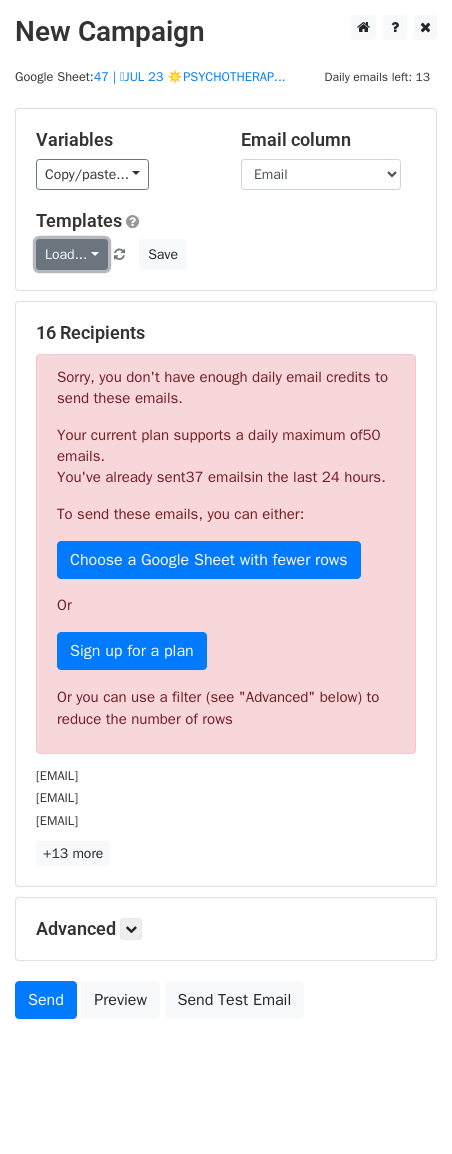 click on "Load..." at bounding box center (72, 254) 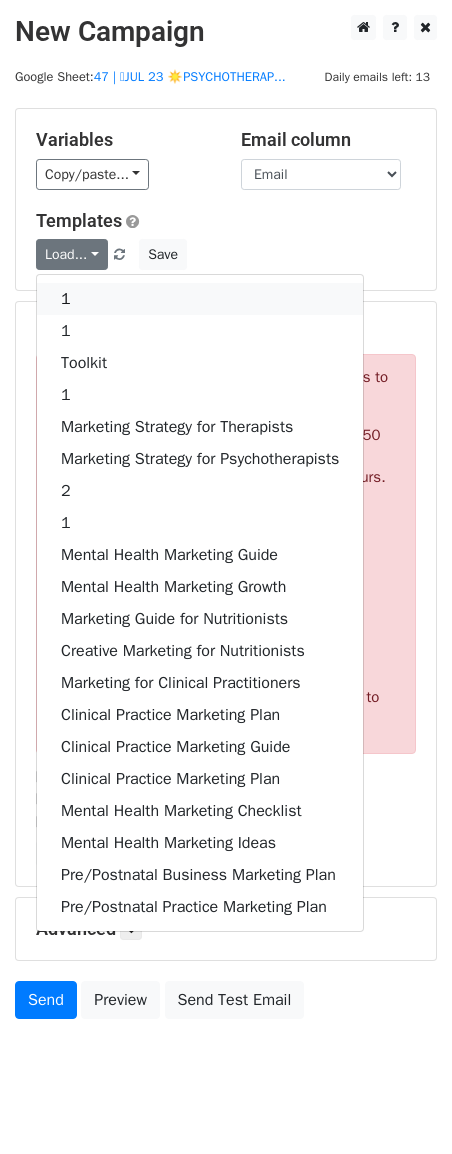 click on "1" at bounding box center [200, 299] 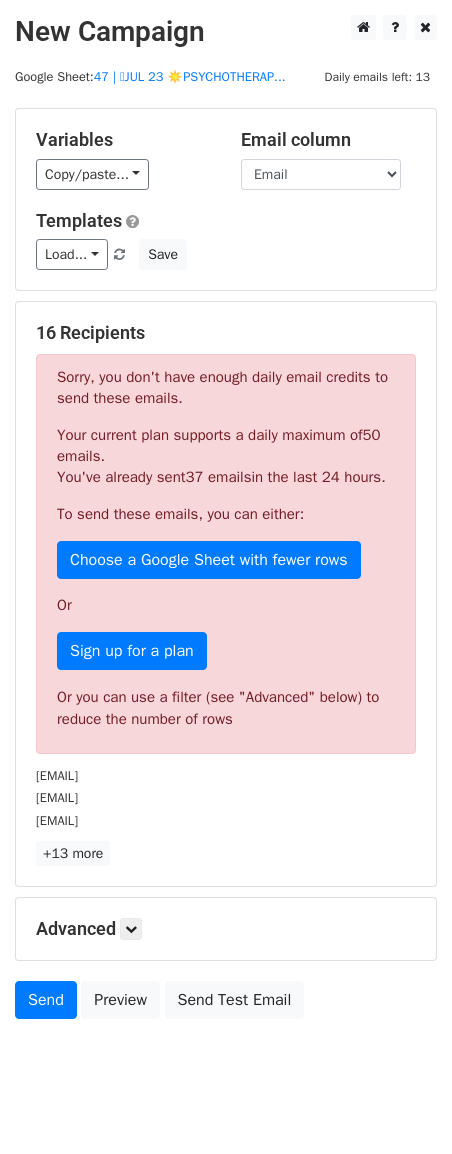 scroll, scrollTop: 79, scrollLeft: 0, axis: vertical 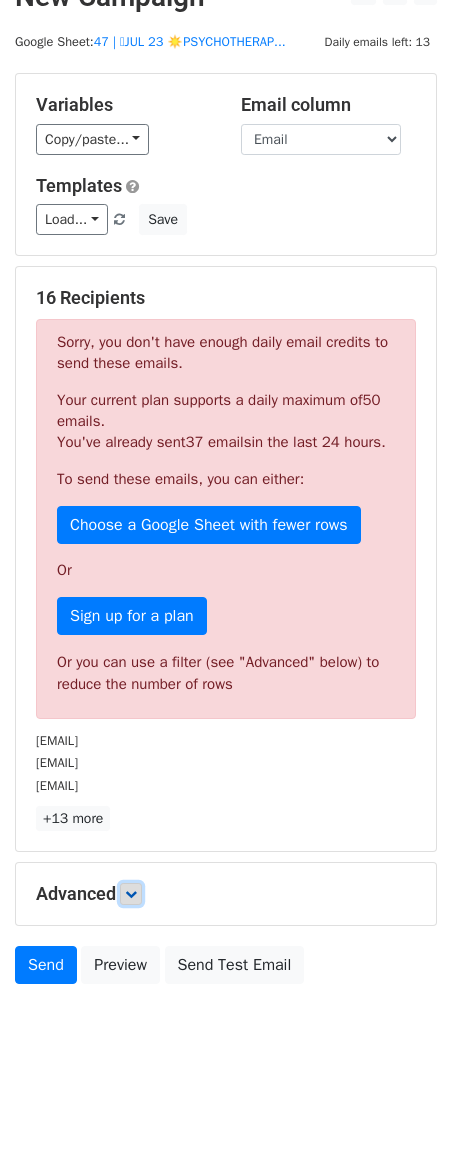 click at bounding box center (131, 894) 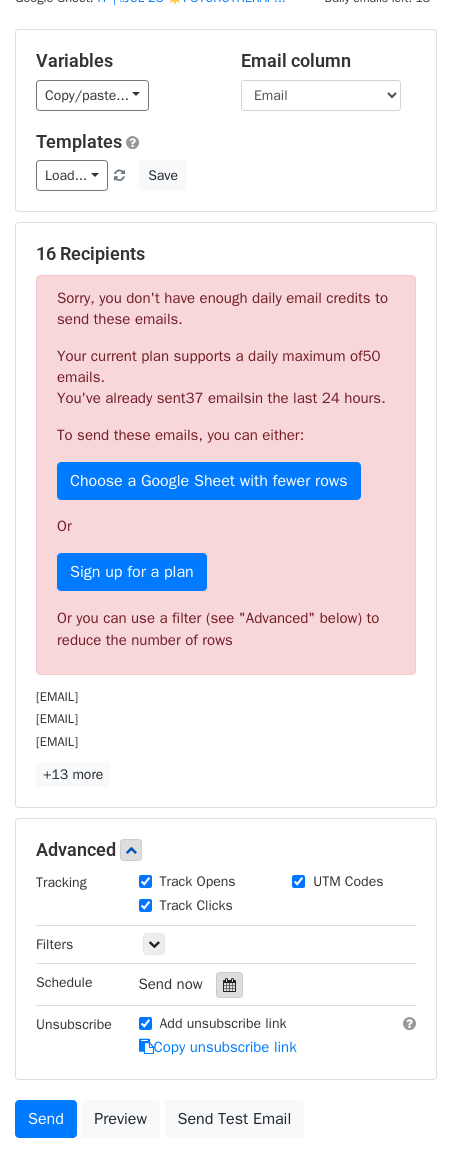 click at bounding box center [229, 985] 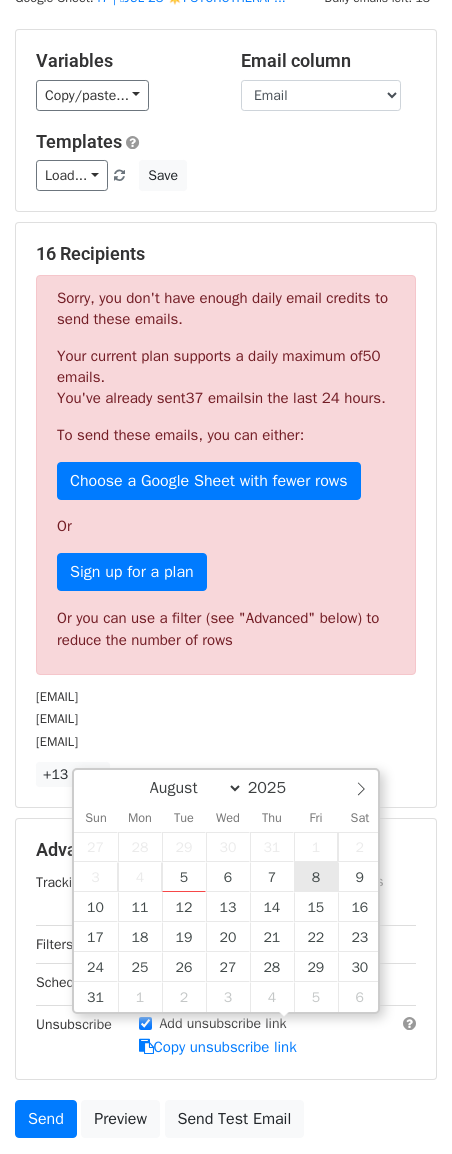 type on "2025-08-08 12:00" 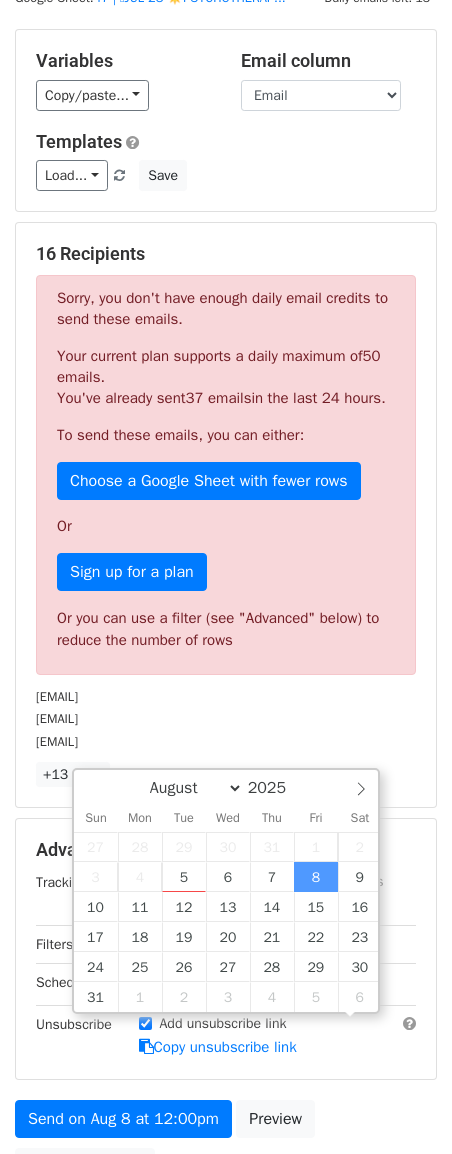 scroll, scrollTop: 1, scrollLeft: 0, axis: vertical 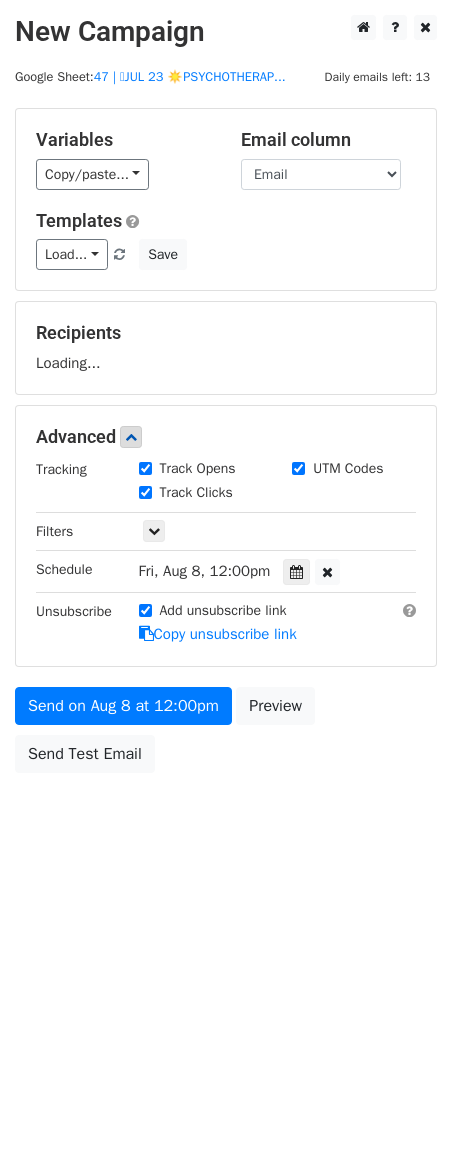 click on "Send on Aug 8 at 12:00pm
Preview
Send Test Email" at bounding box center [226, 735] 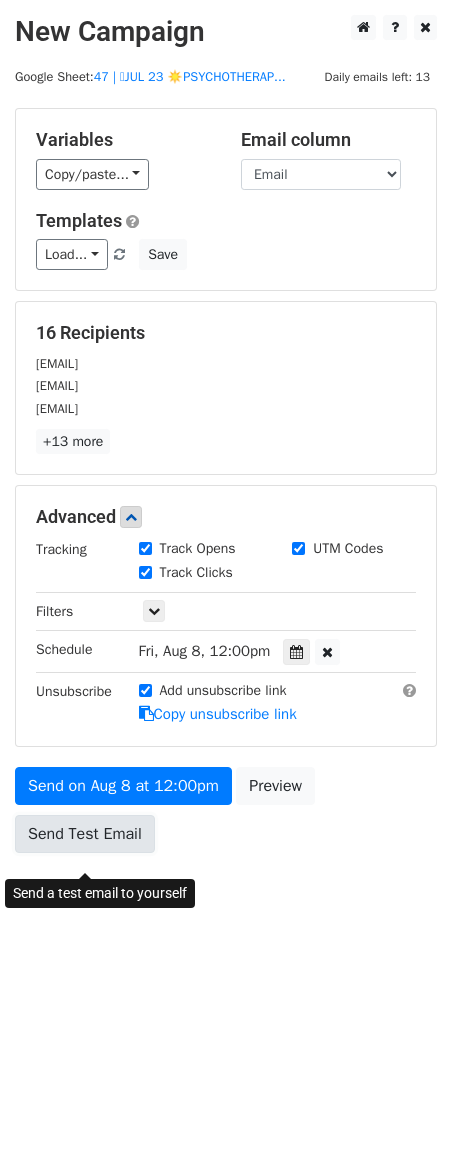 click on "Send Test Email" at bounding box center (85, 834) 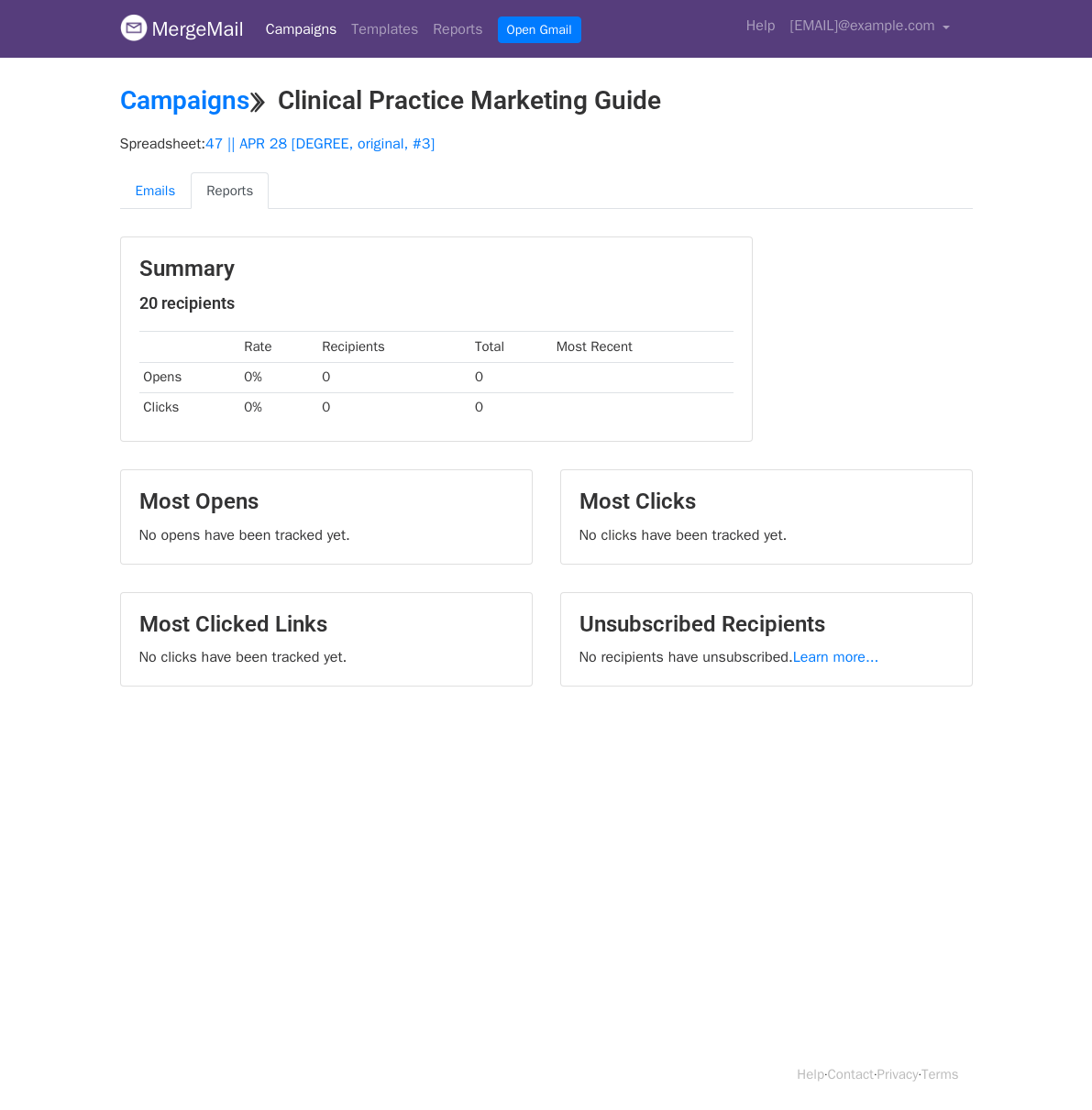 scroll, scrollTop: 0, scrollLeft: 0, axis: both 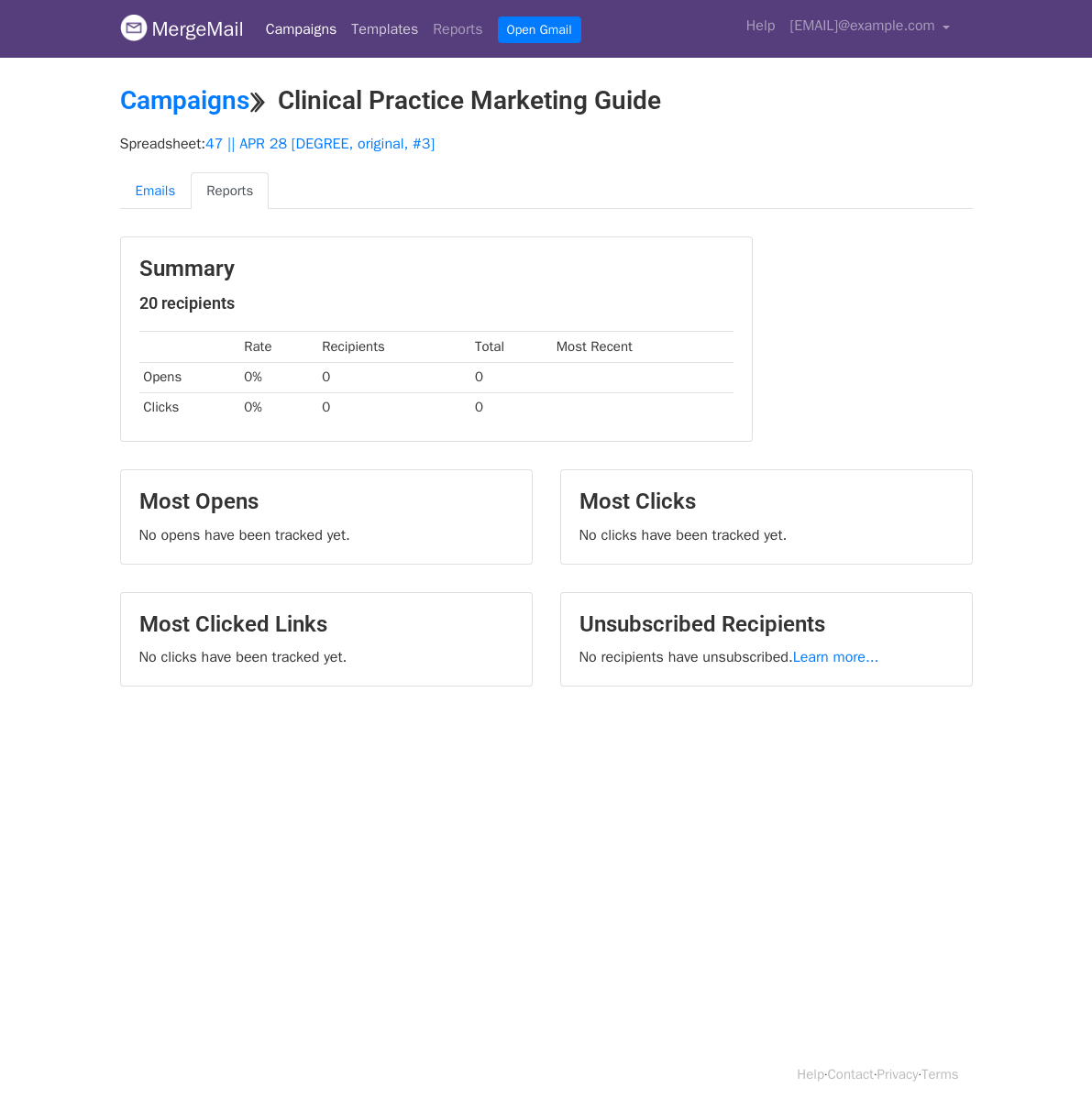 click on "Templates" at bounding box center [384, 29] 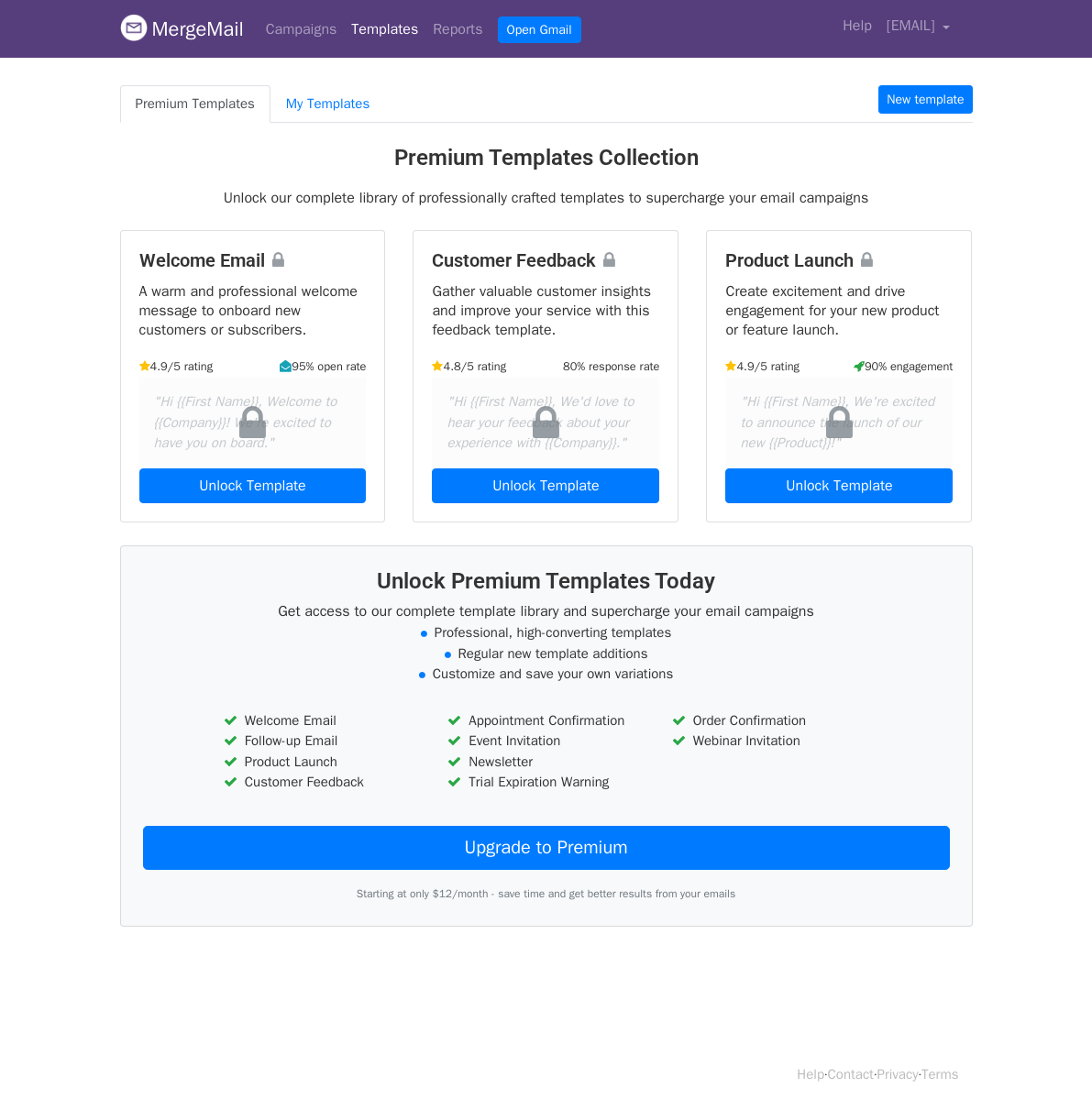 scroll, scrollTop: 0, scrollLeft: 0, axis: both 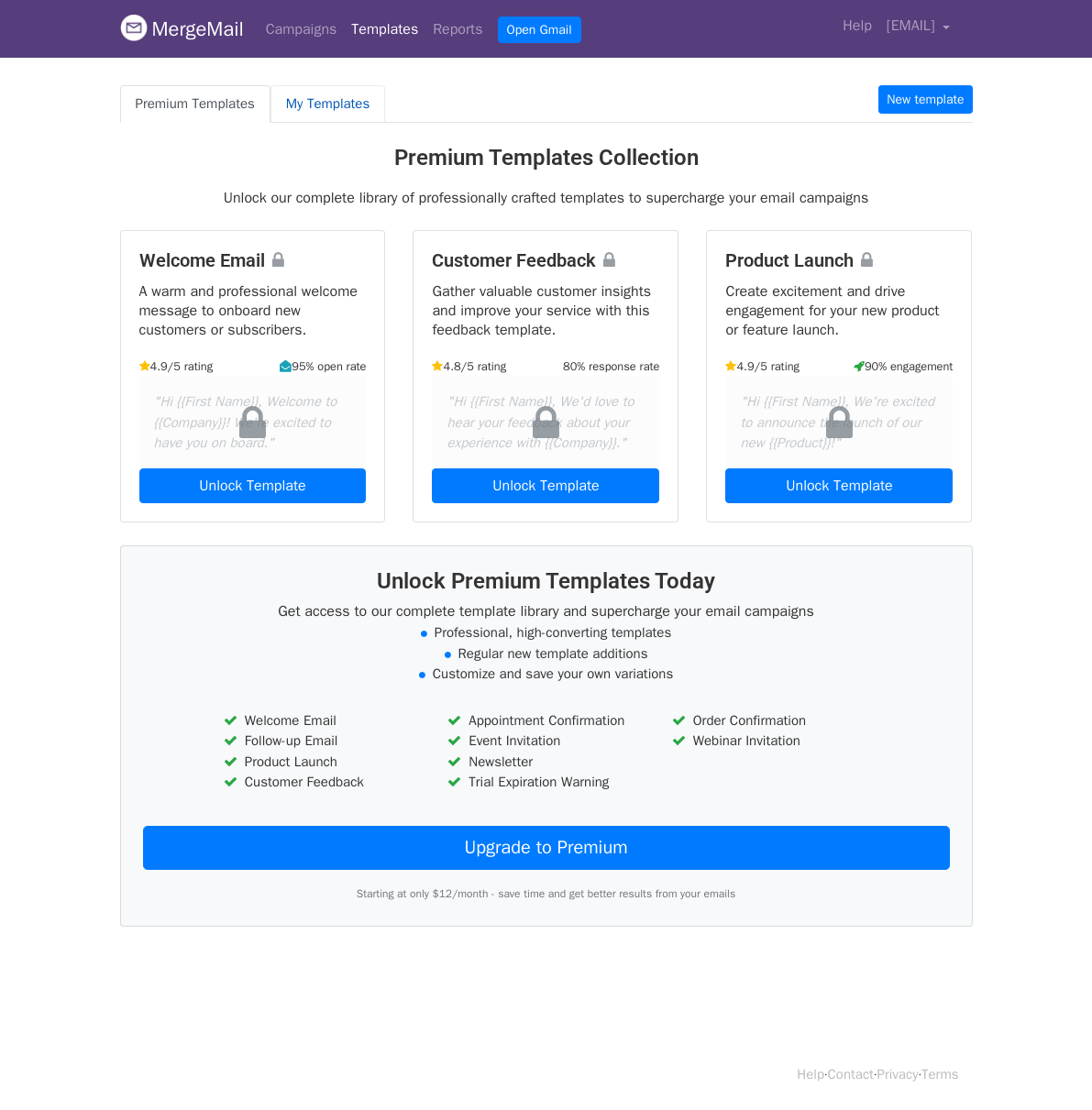 click on "My Templates" at bounding box center [327, 104] 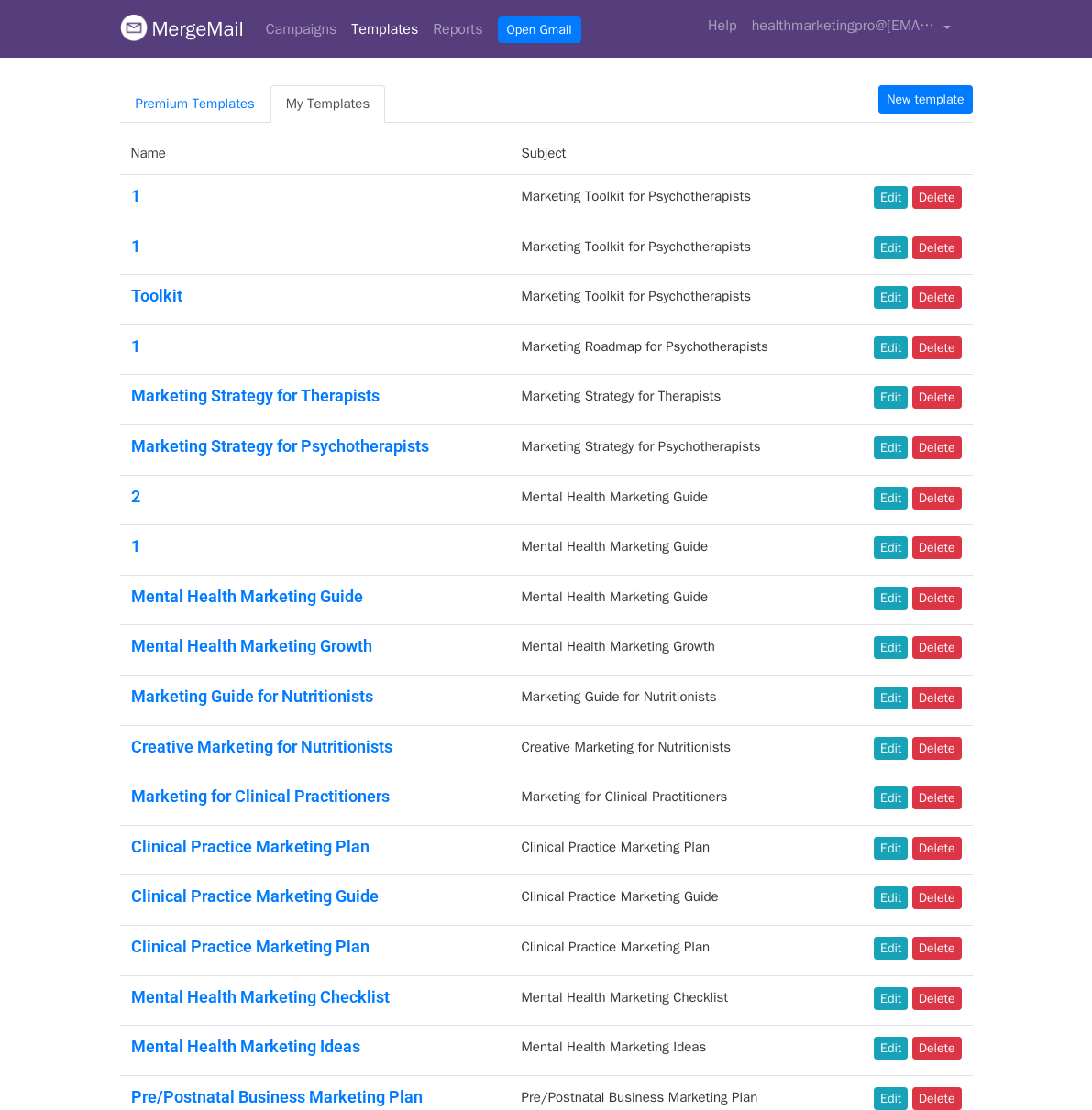 scroll, scrollTop: 0, scrollLeft: 0, axis: both 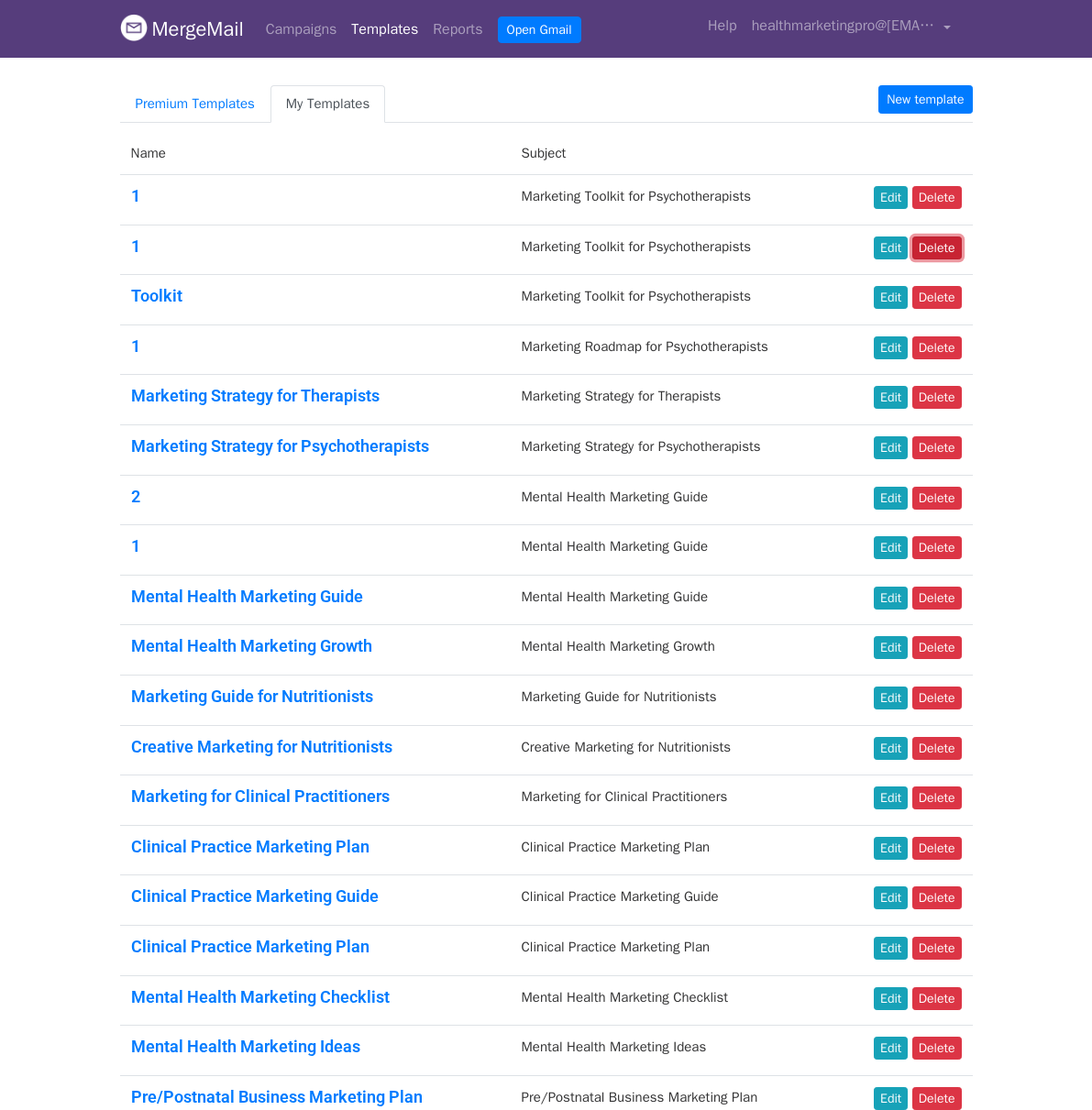 click on "Delete" at bounding box center [937, 247] 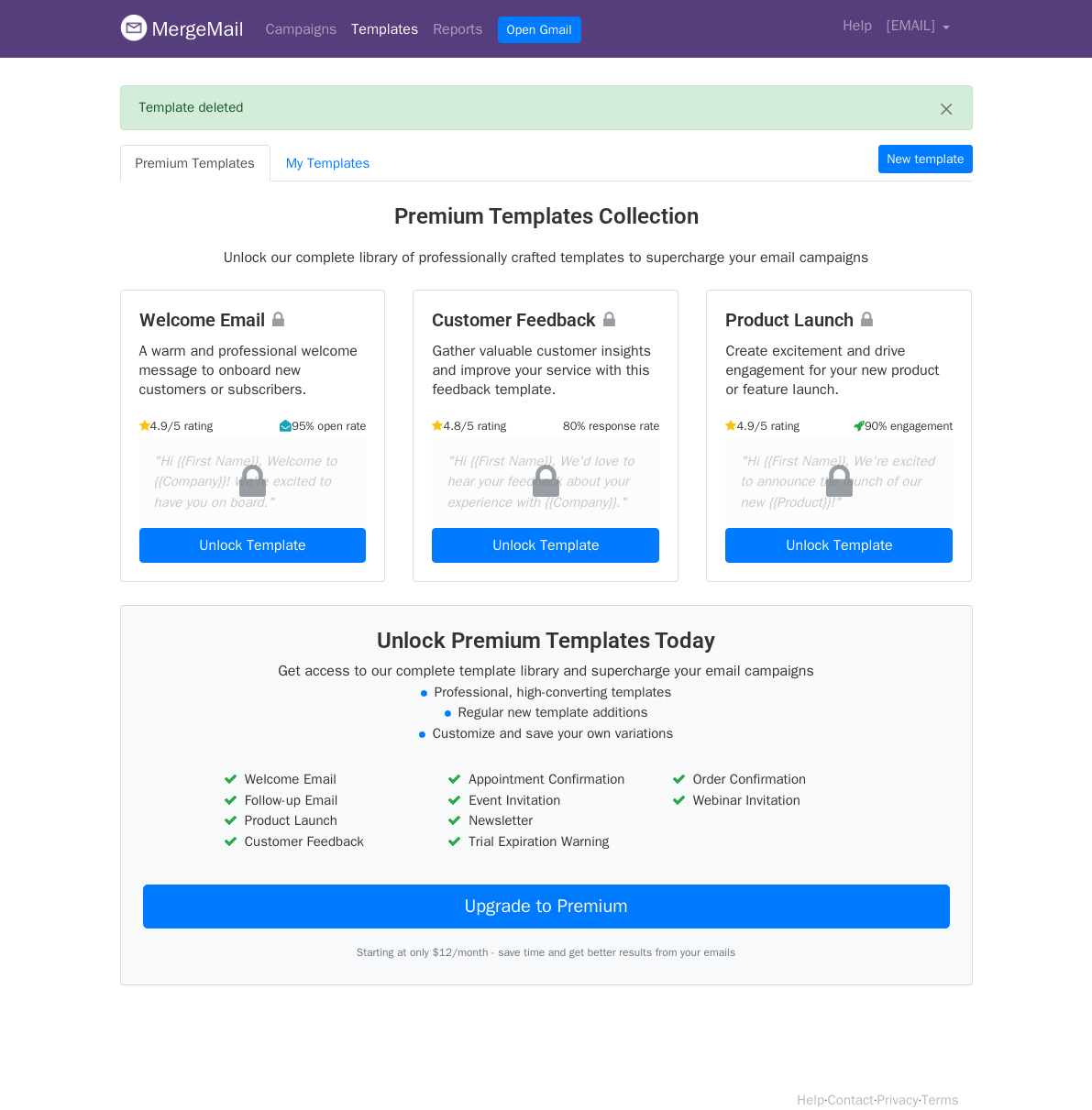 scroll, scrollTop: 0, scrollLeft: 0, axis: both 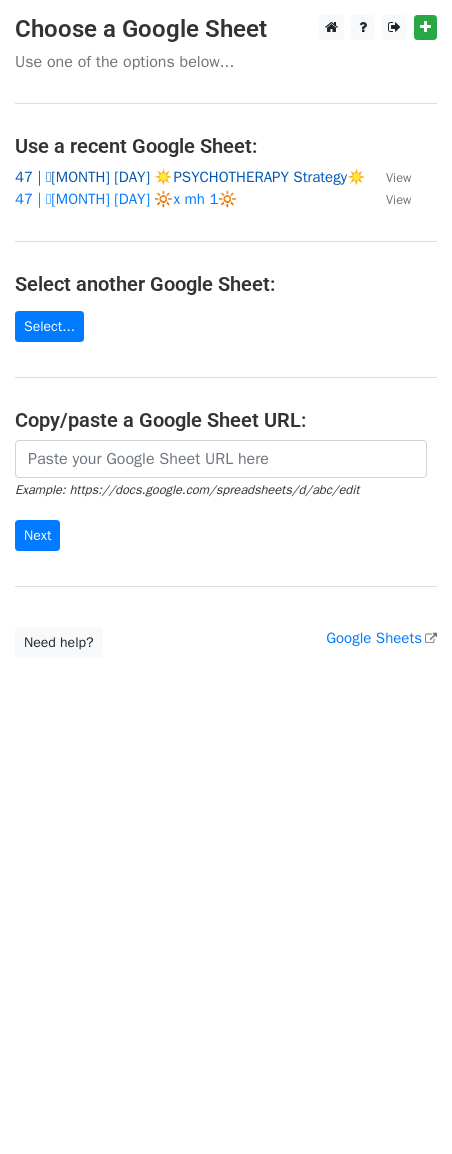 click on "47 | 🩷[MONTH] [DAY] ☀️PSYCHOTHERAPY Strategy☀️" at bounding box center (190, 177) 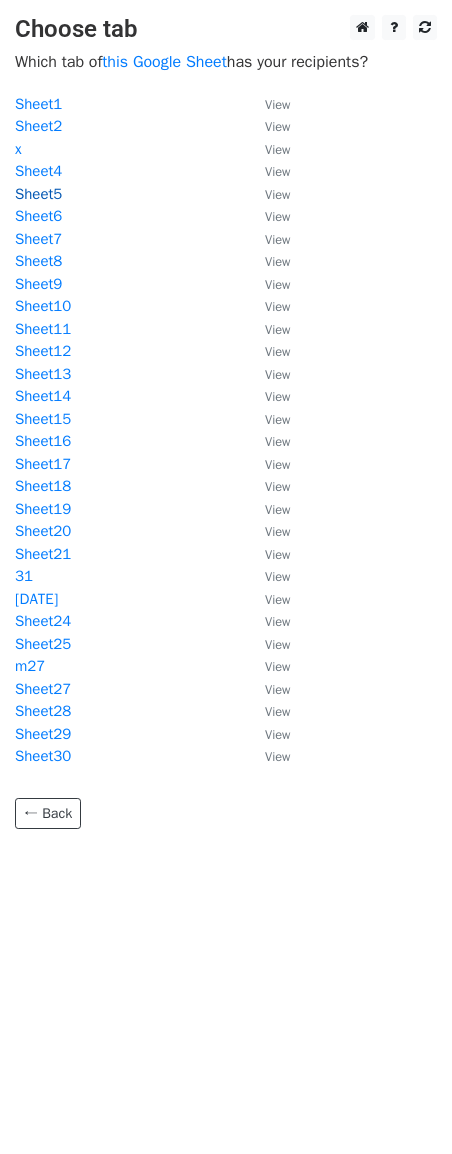 scroll, scrollTop: 0, scrollLeft: 0, axis: both 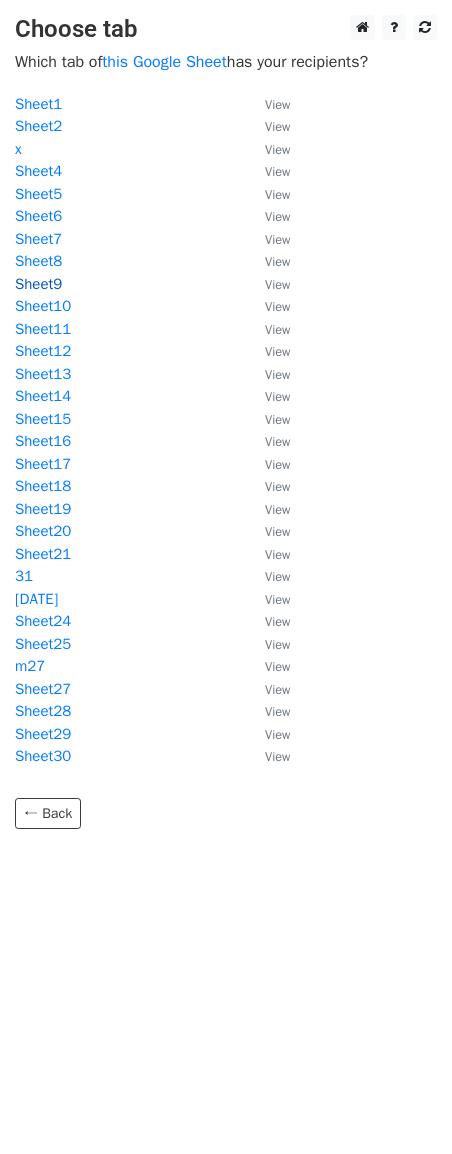 click on "Sheet9" at bounding box center [38, 284] 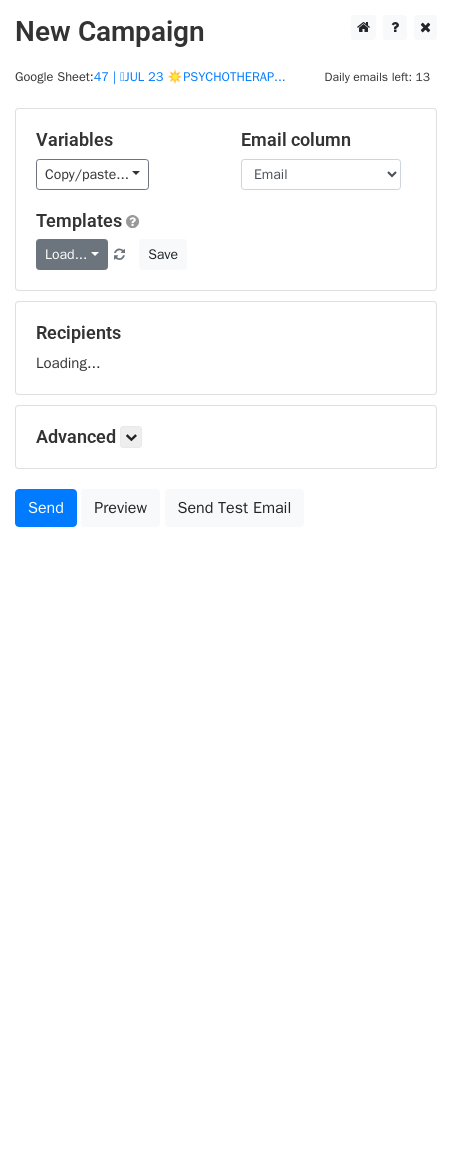 scroll, scrollTop: 0, scrollLeft: 0, axis: both 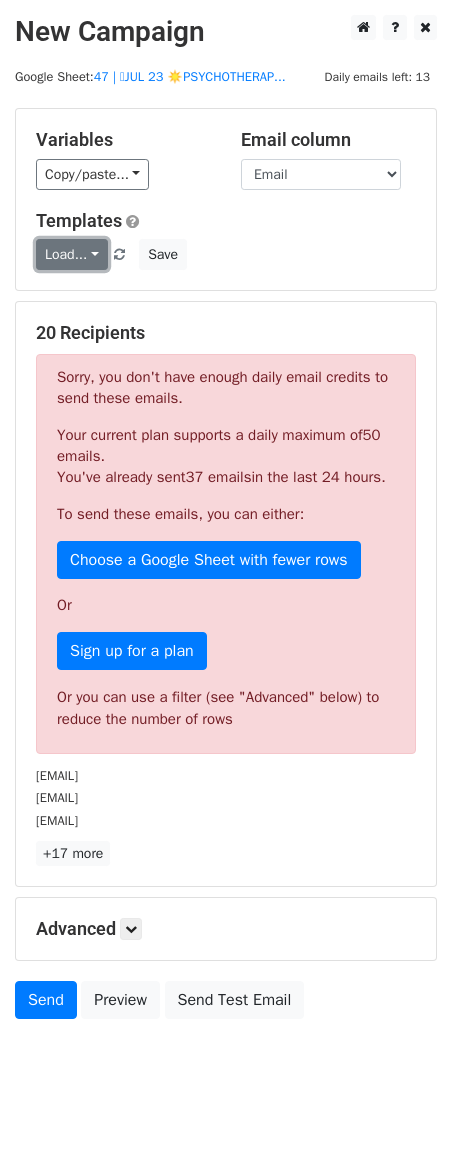 click on "Load..." at bounding box center (72, 254) 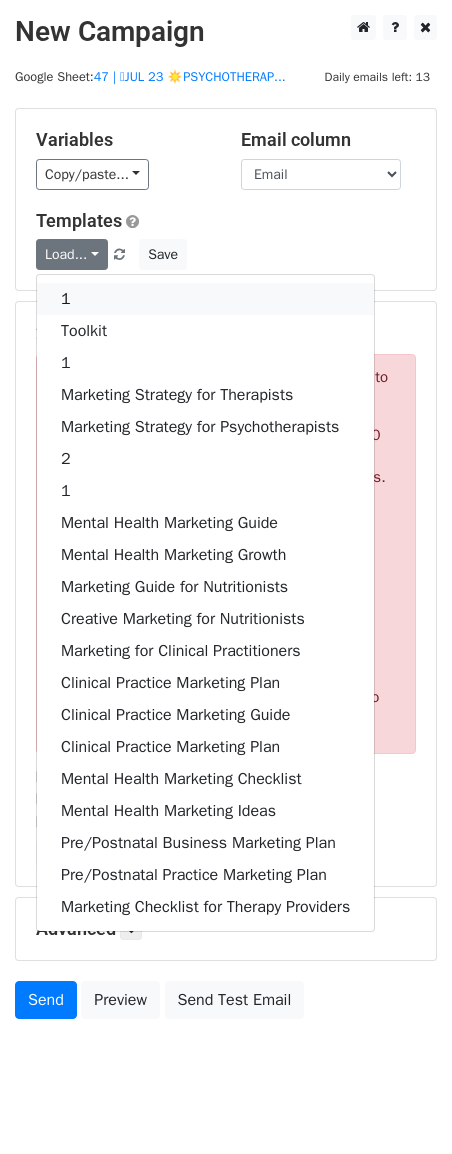 click on "1" at bounding box center [205, 299] 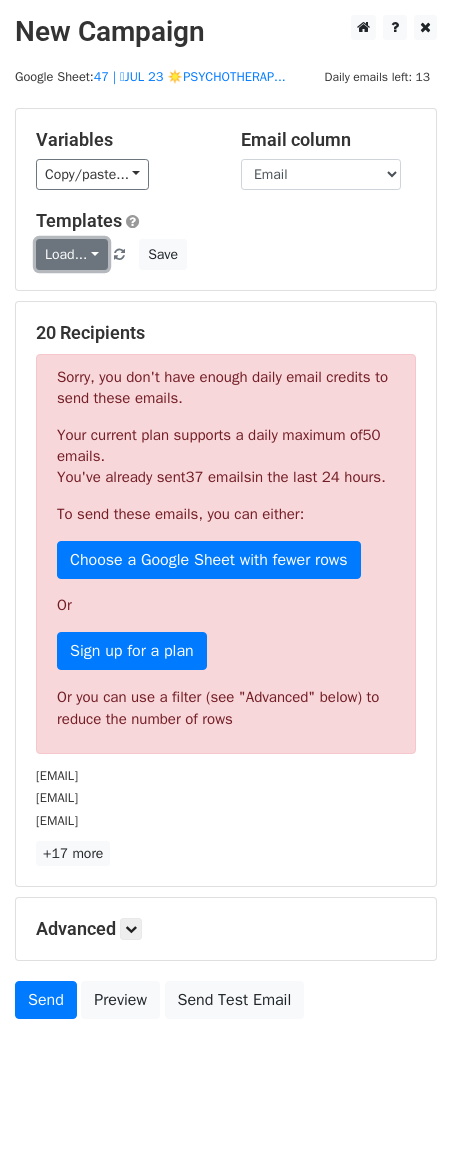 click on "Load..." at bounding box center (72, 254) 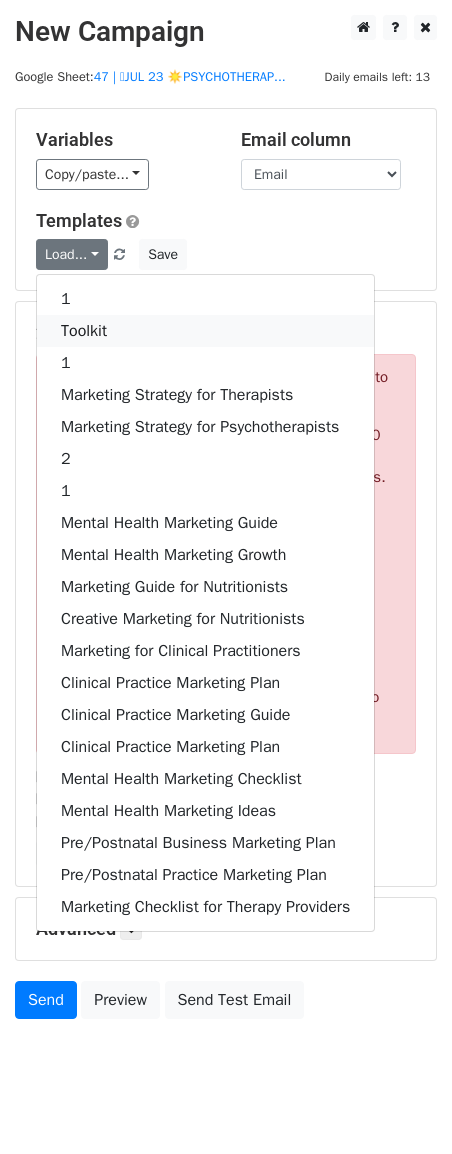 click on "Toolkit" at bounding box center (205, 331) 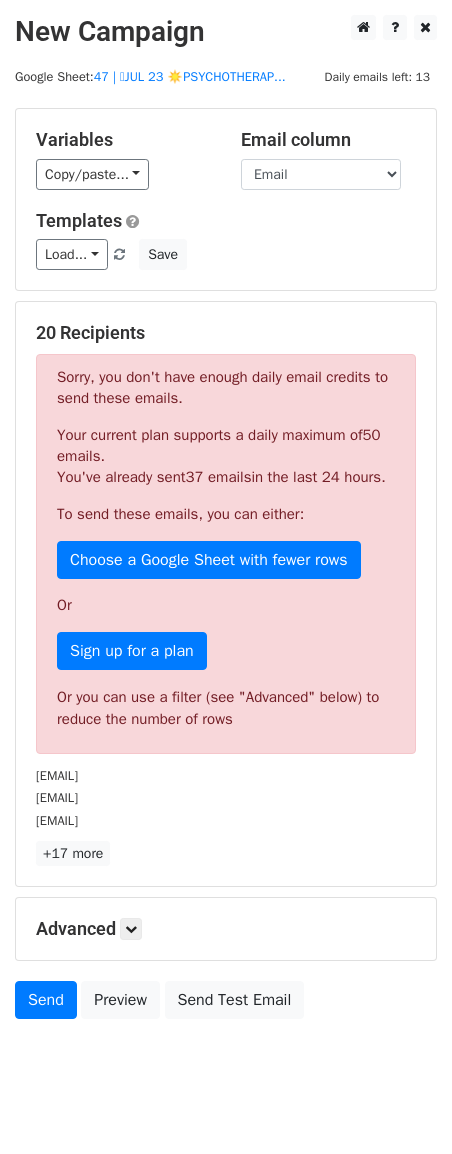 scroll, scrollTop: 79, scrollLeft: 0, axis: vertical 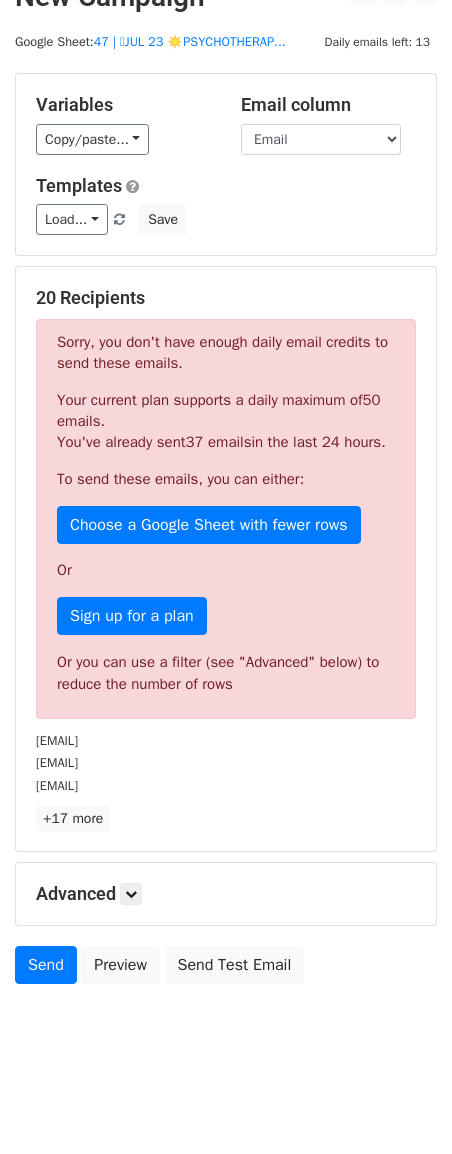 click on "Advanced" at bounding box center [226, 894] 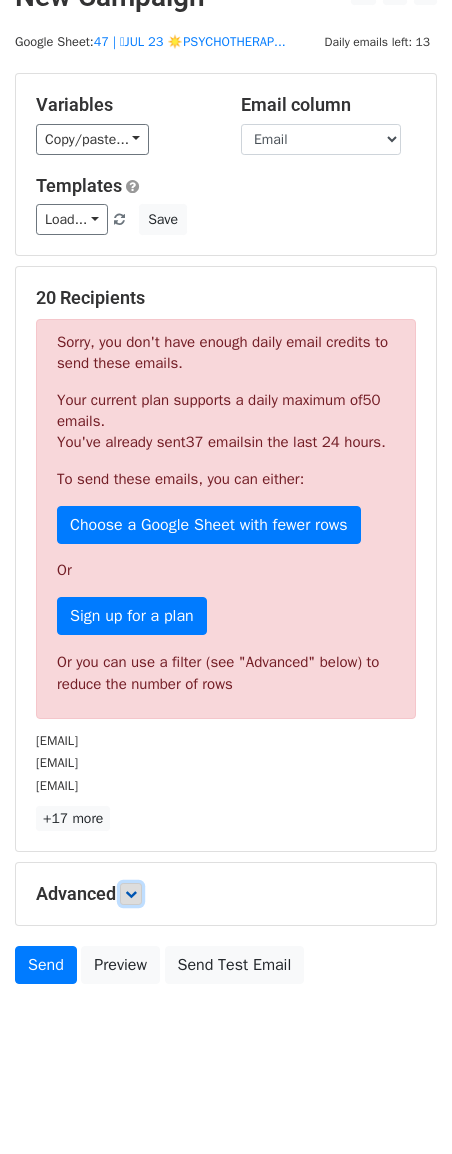 click at bounding box center (131, 894) 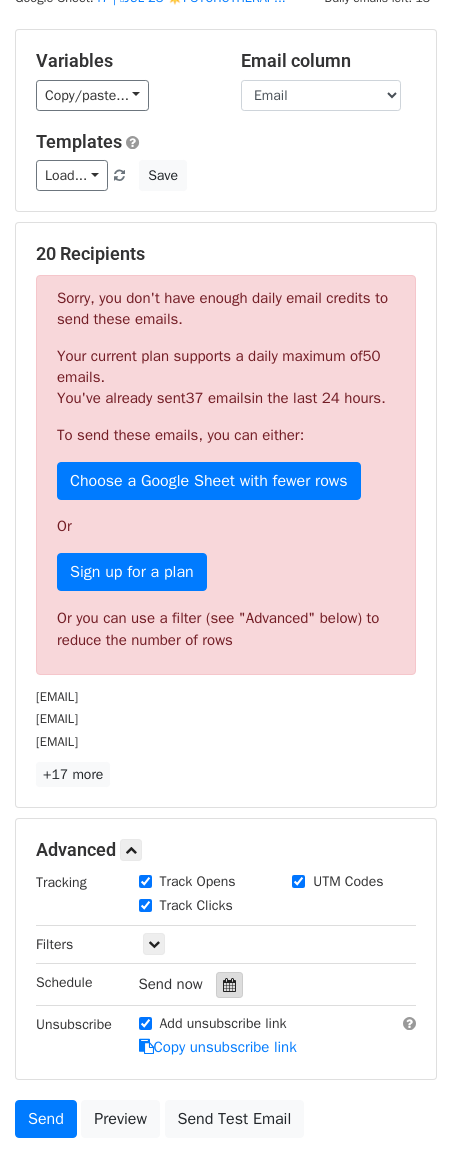 click at bounding box center (229, 985) 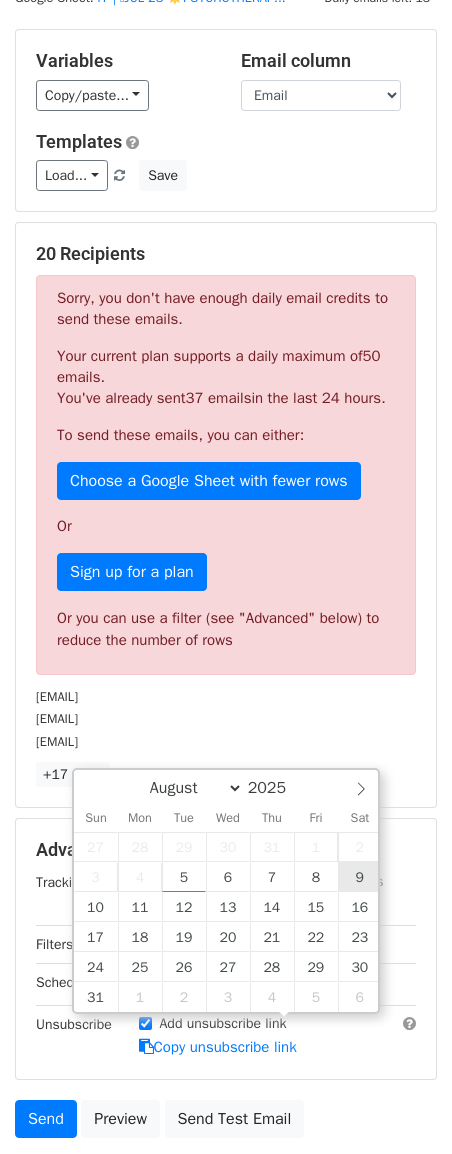 type on "2025-08-09 12:00" 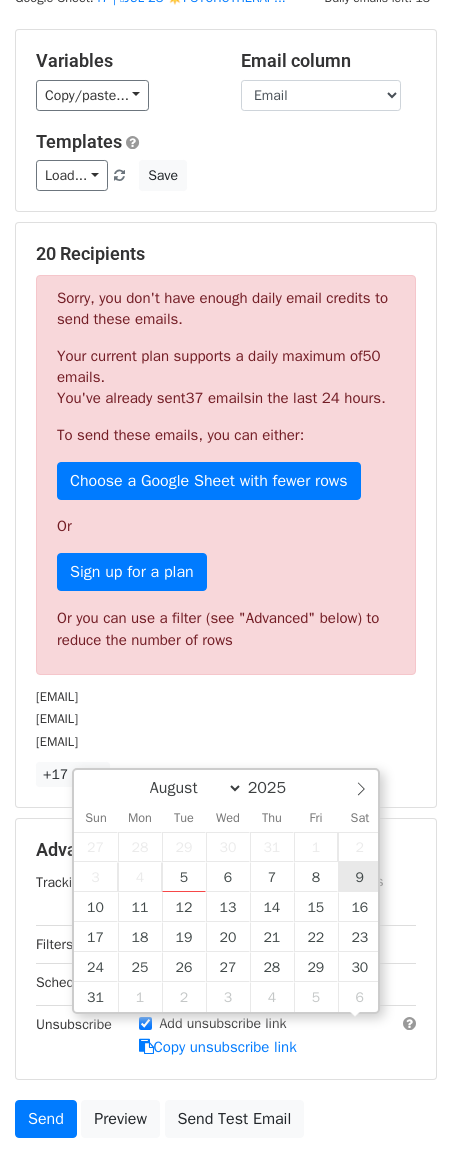 scroll, scrollTop: 1, scrollLeft: 0, axis: vertical 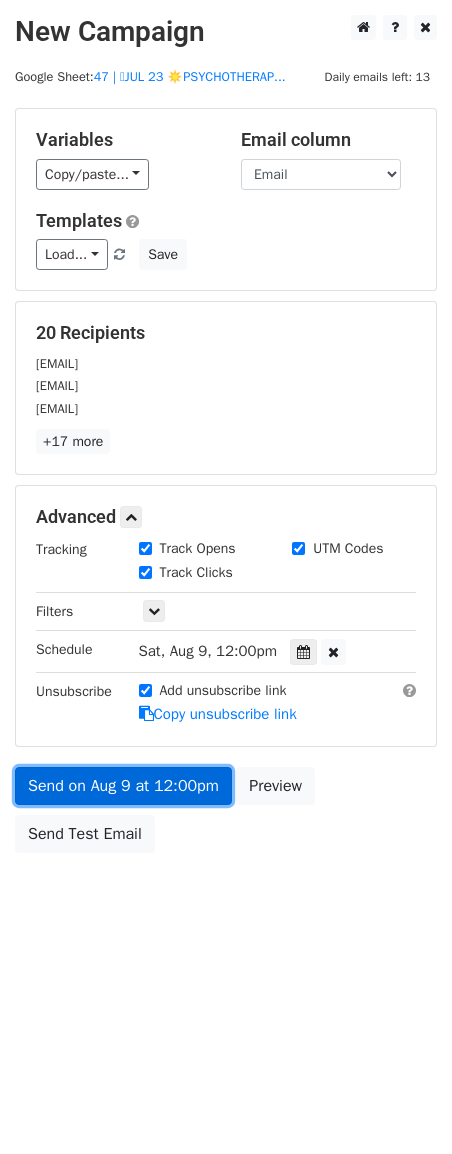 click on "Send on Aug 9 at 12:00pm" at bounding box center (123, 786) 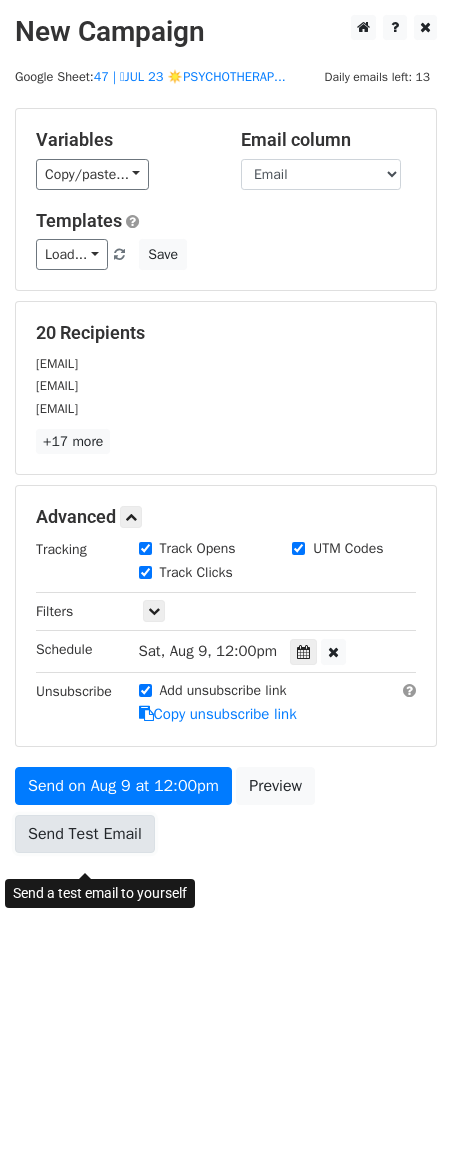 click on "Send Test Email" at bounding box center (85, 834) 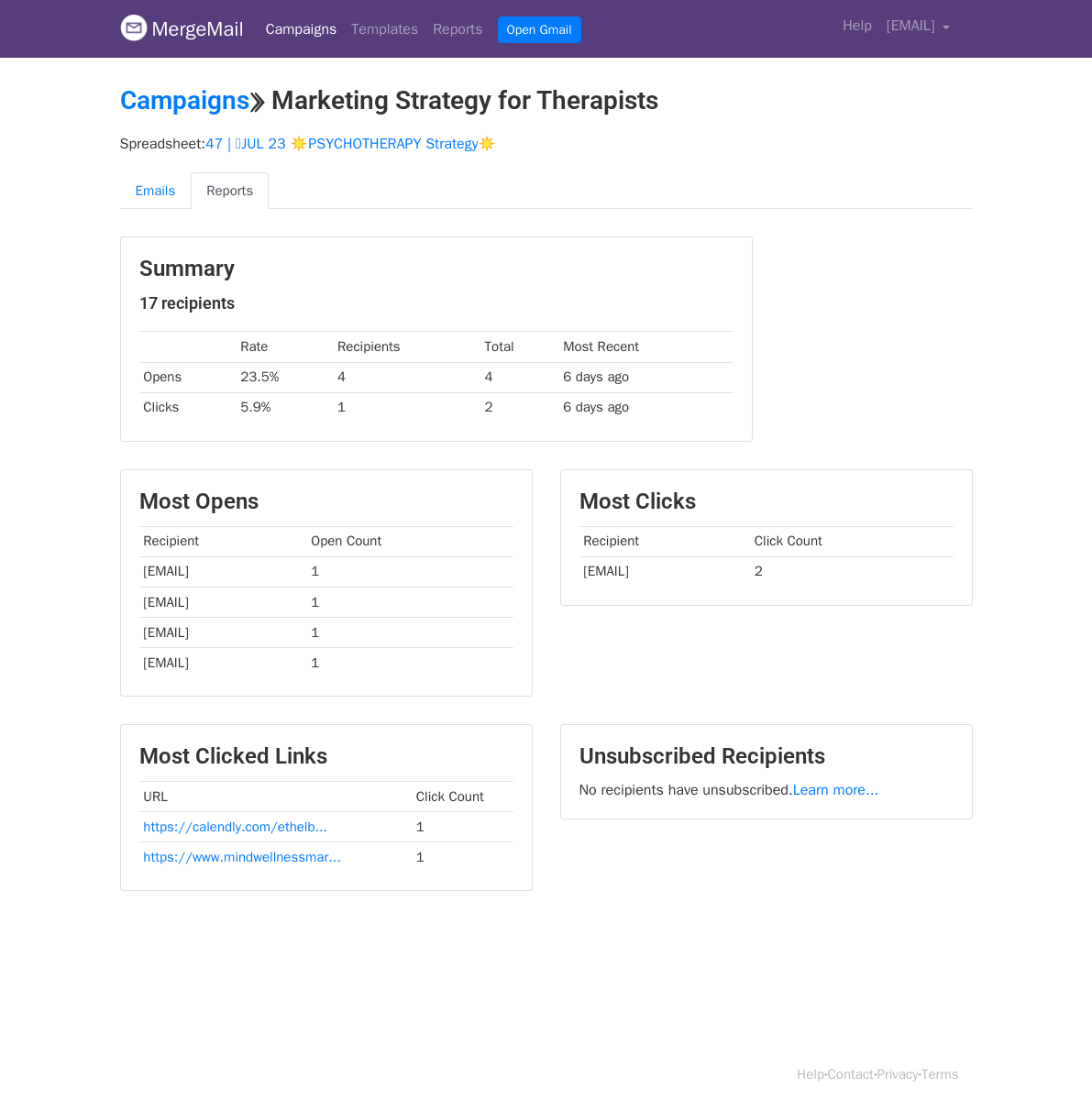 scroll, scrollTop: 0, scrollLeft: 0, axis: both 